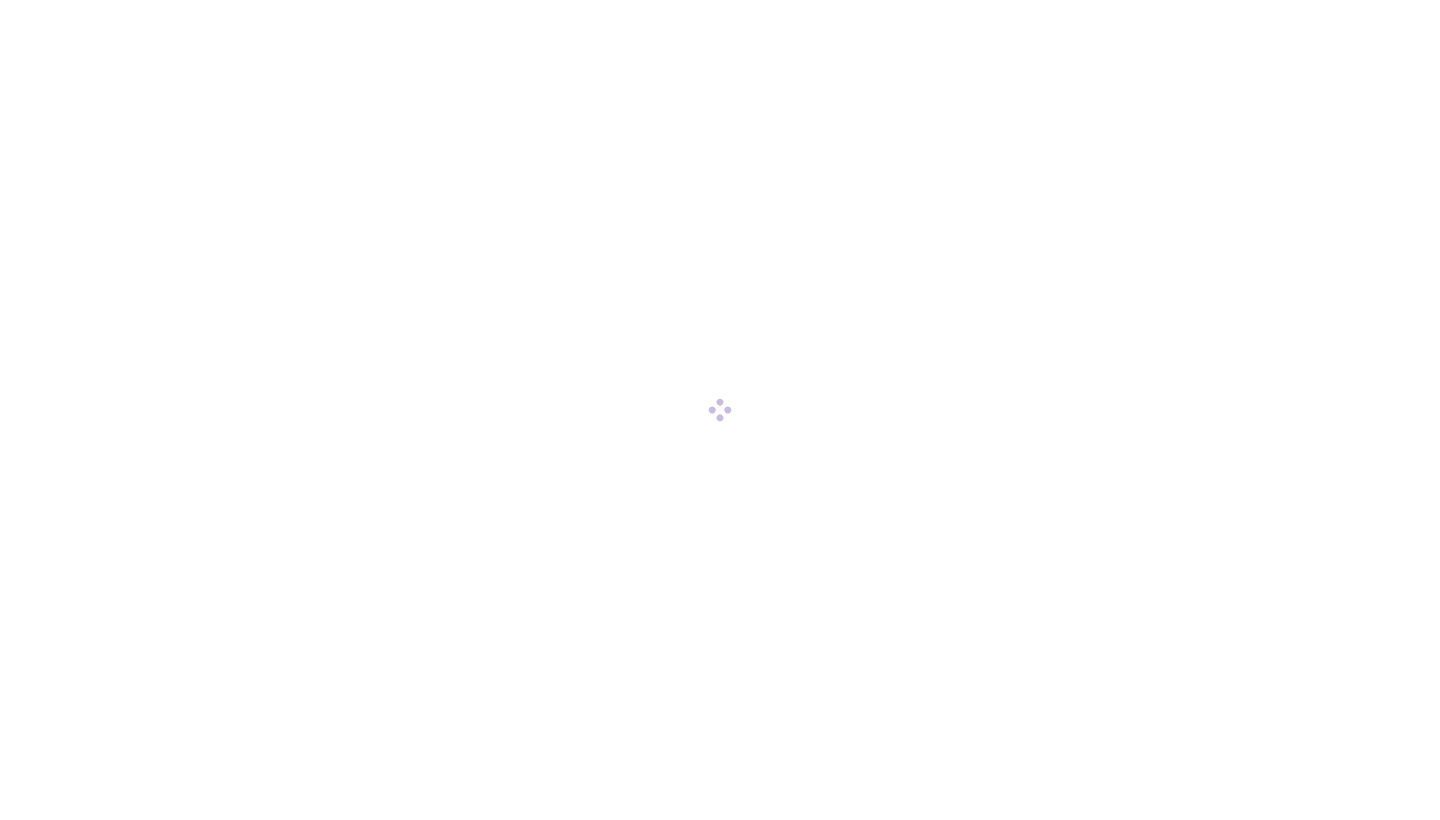 scroll, scrollTop: 0, scrollLeft: 0, axis: both 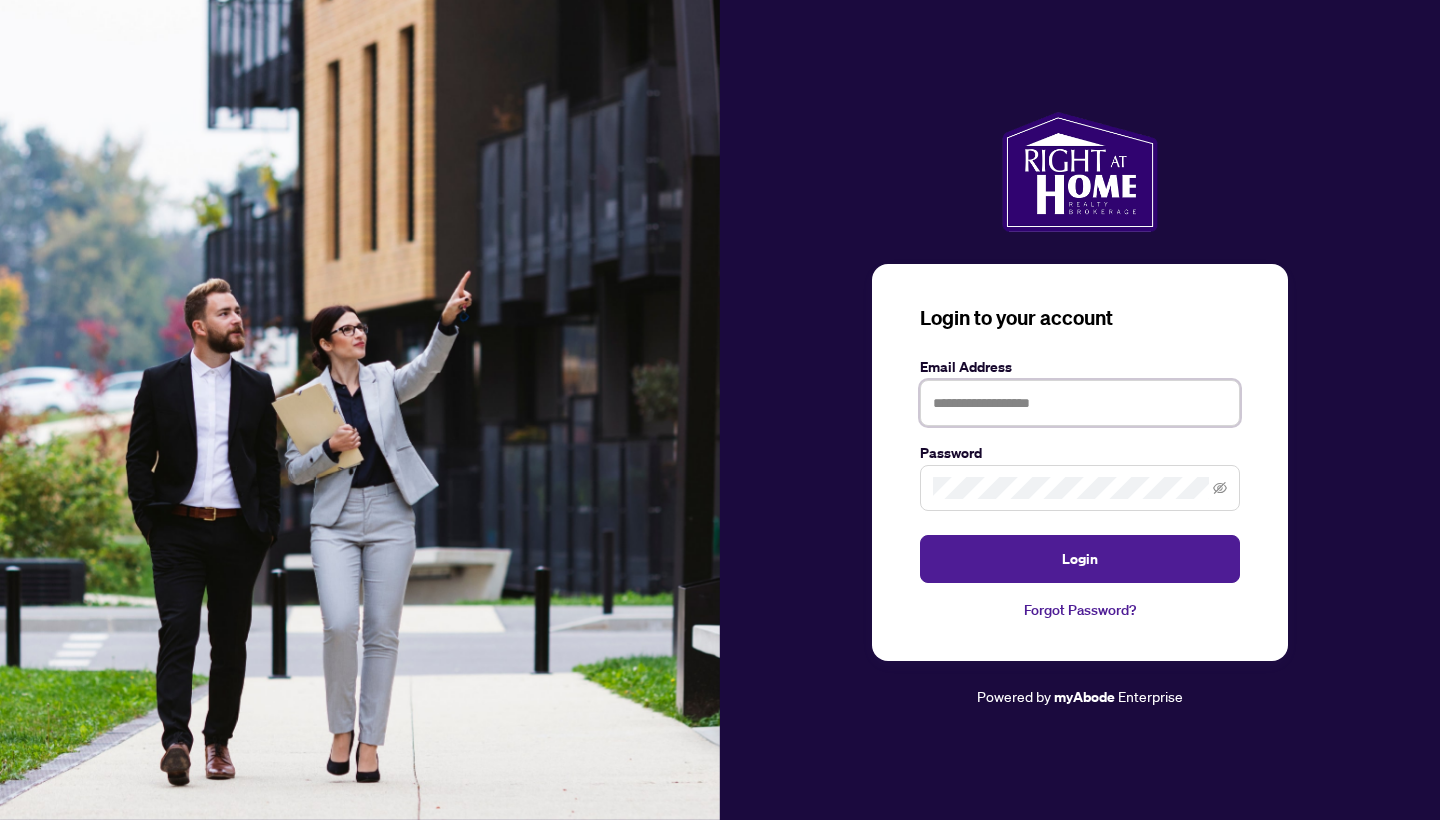 type on "**********" 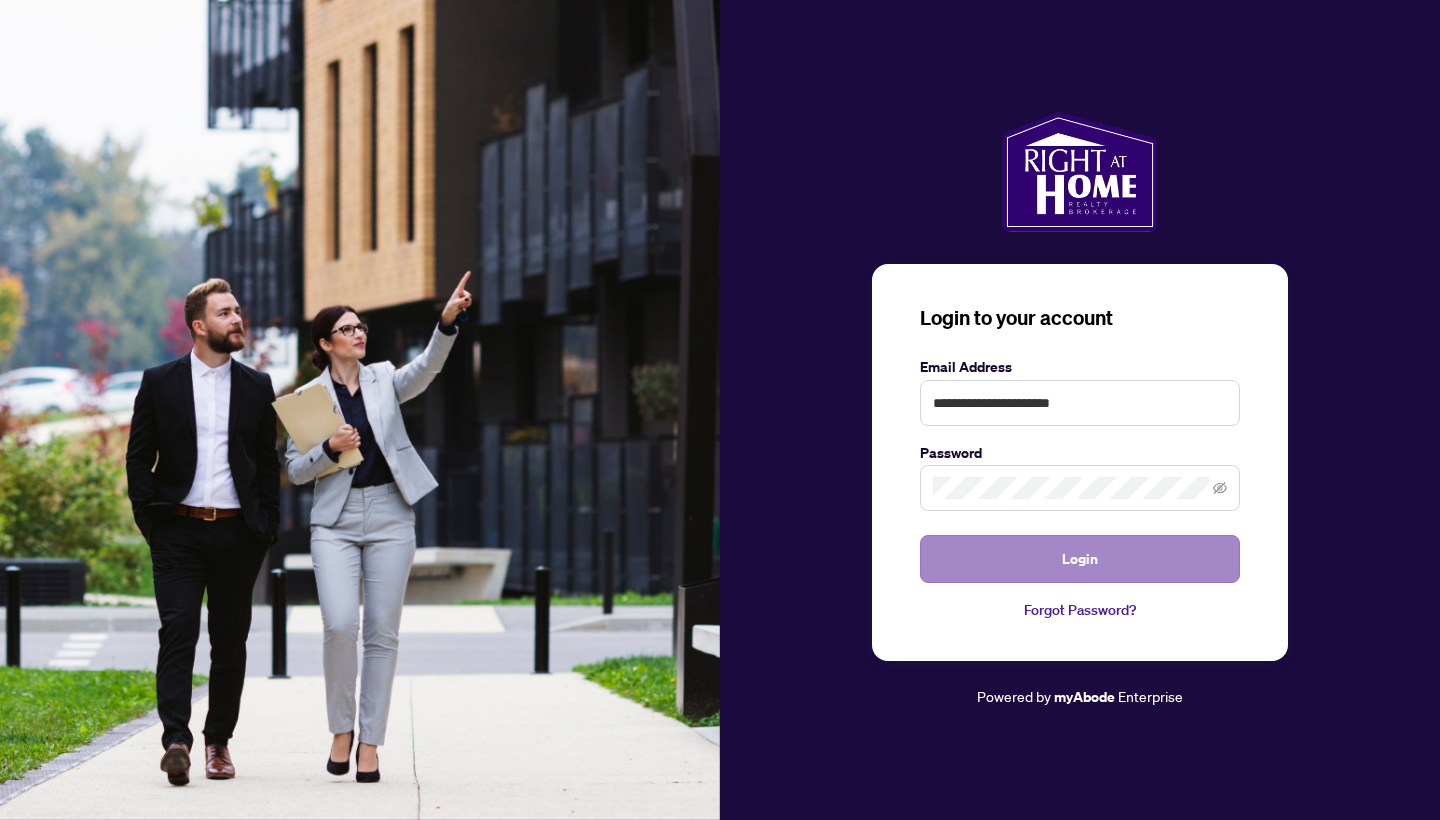click on "Login" at bounding box center [1080, 559] 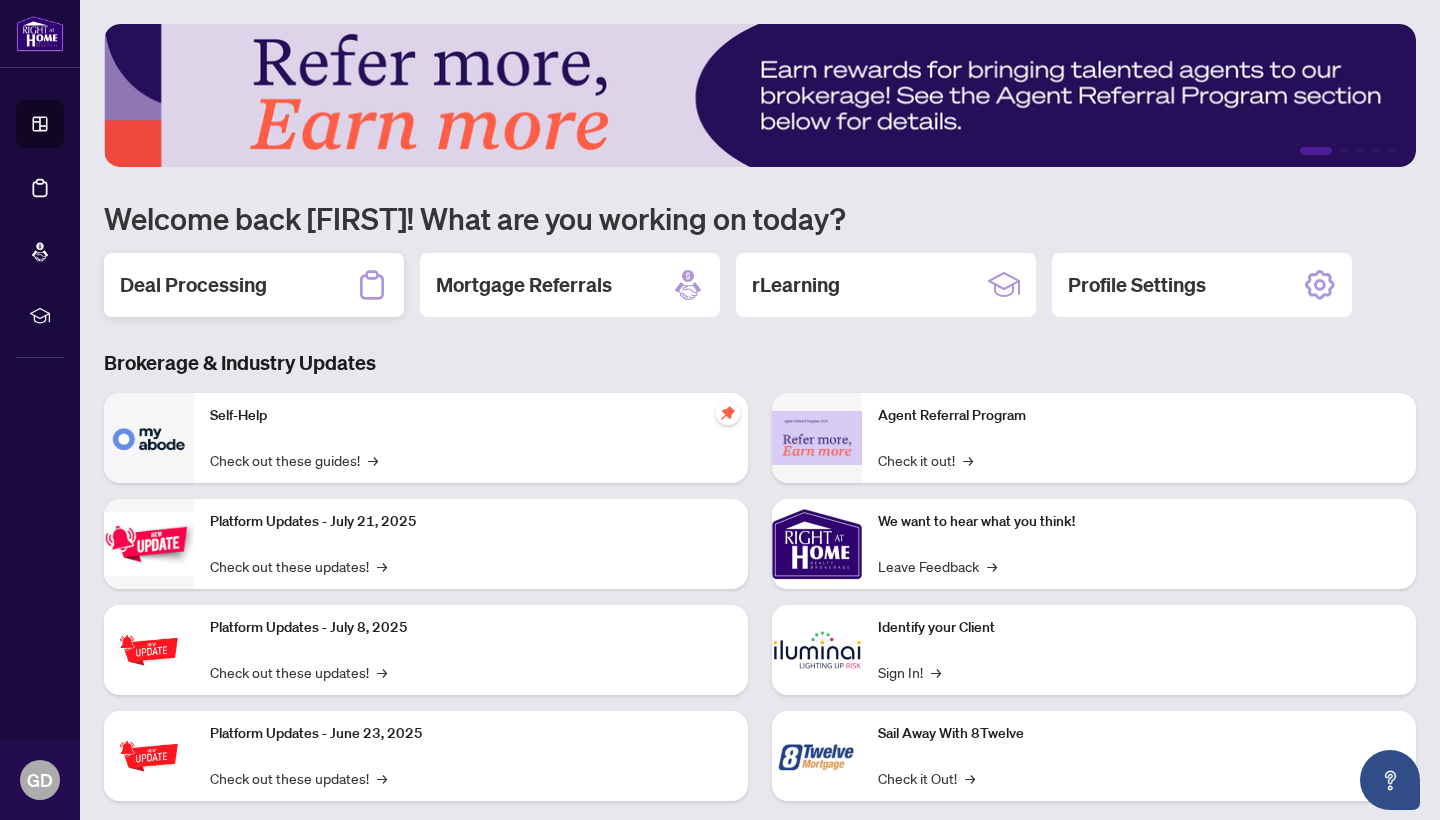 click on "Deal Processing" at bounding box center [254, 285] 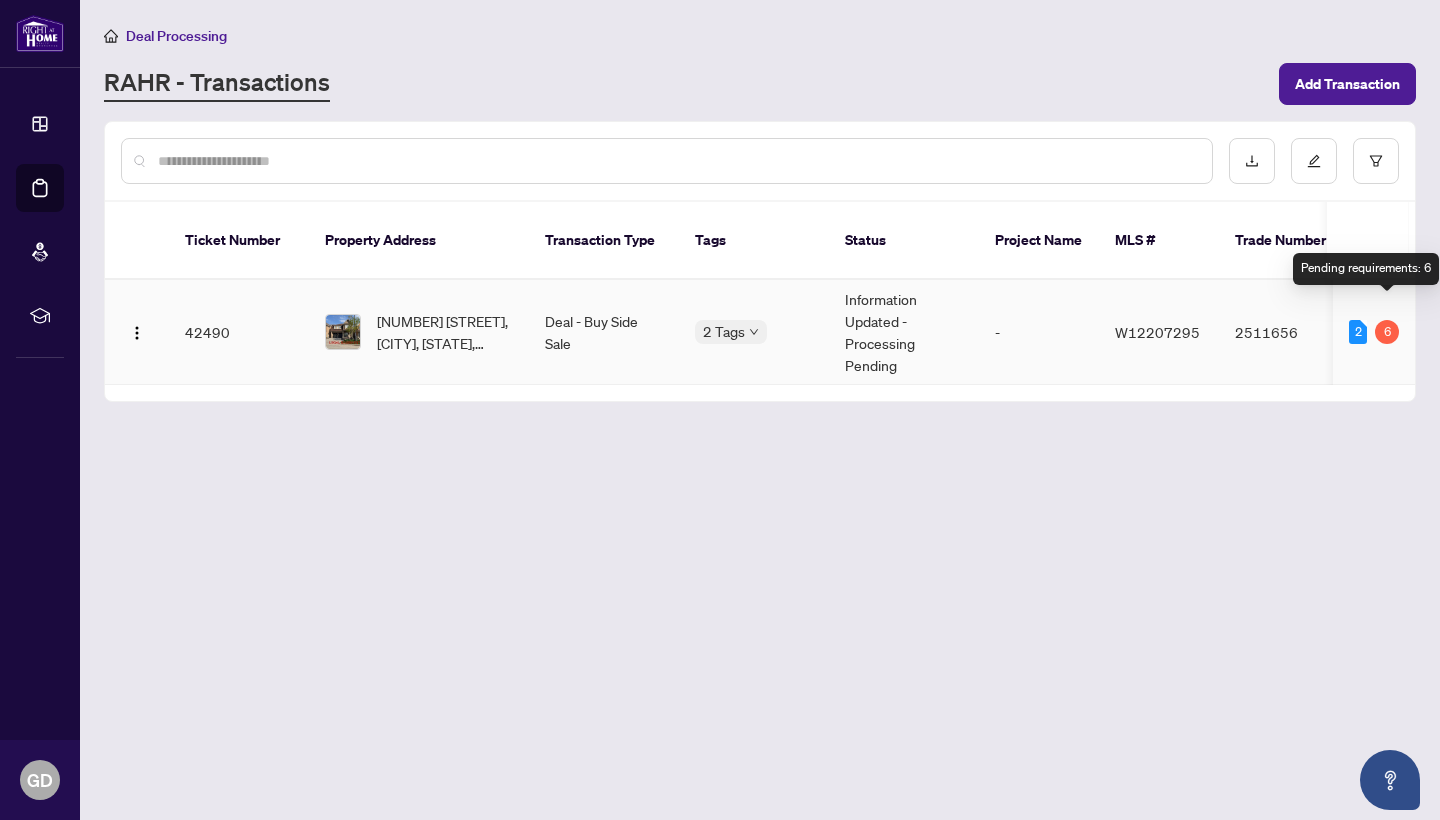 click on "6" at bounding box center (1387, 332) 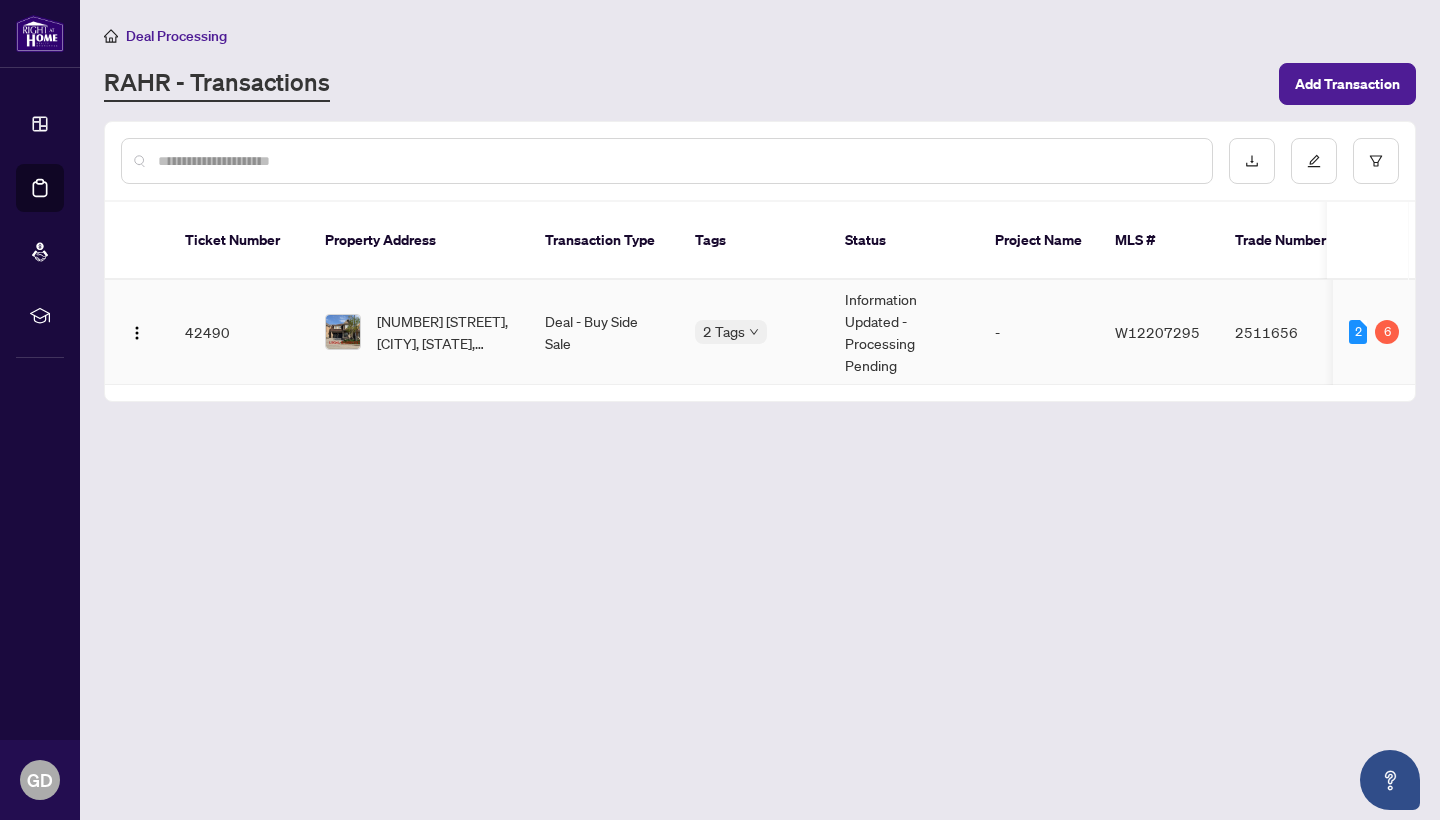 click on "42490" at bounding box center (239, 332) 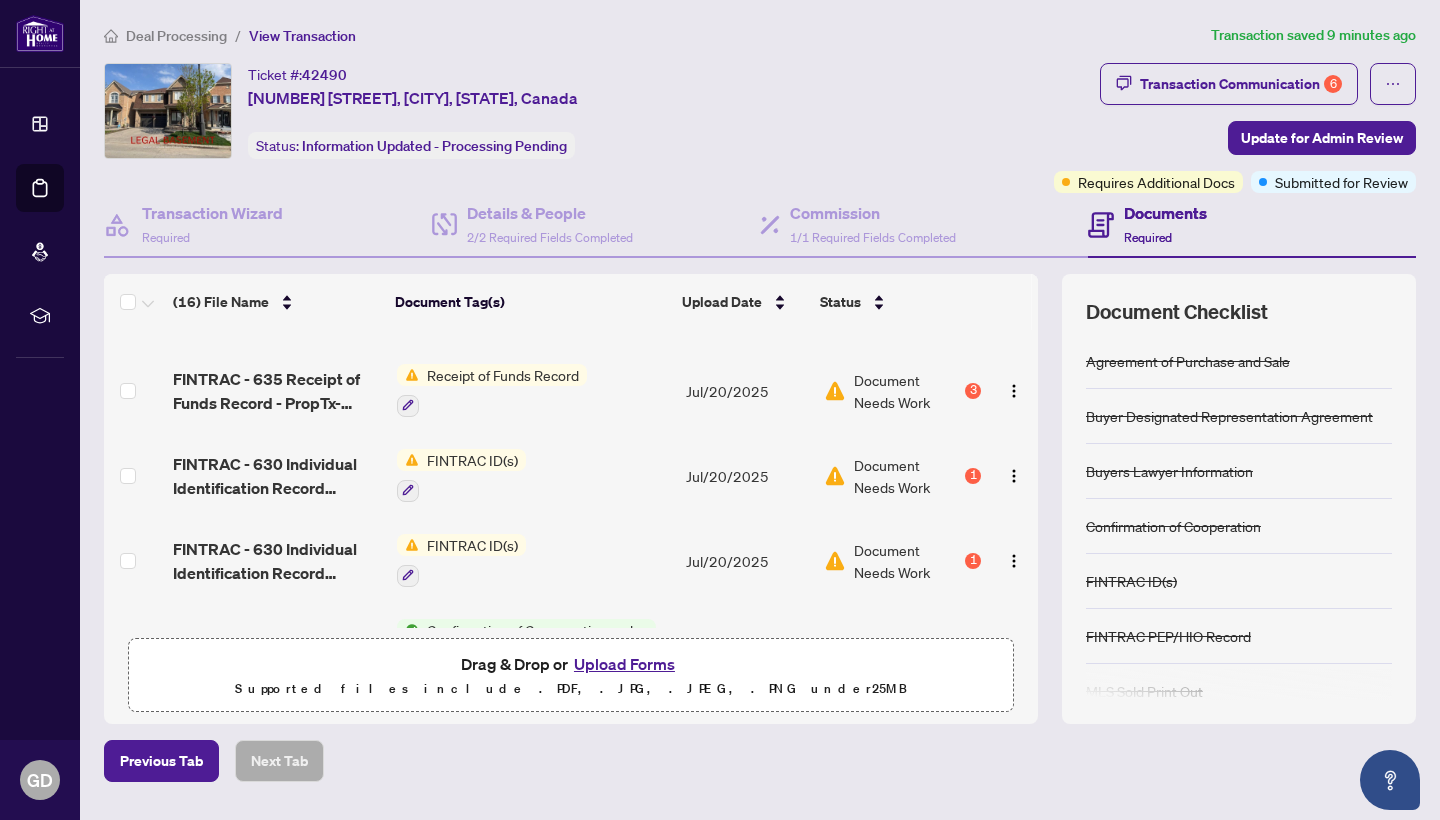 scroll, scrollTop: 214, scrollLeft: 0, axis: vertical 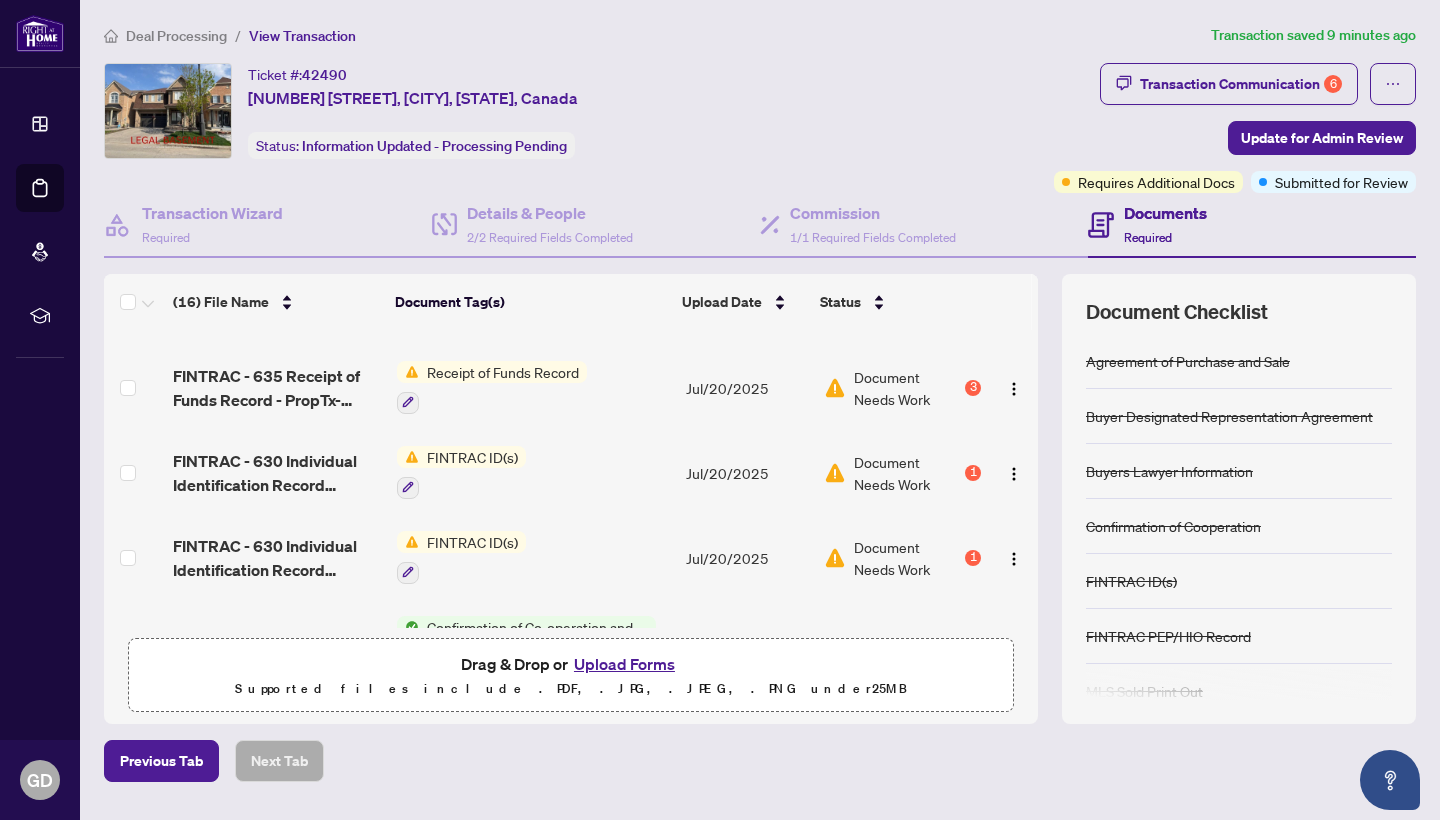 click on "Receipt of Funds Record" at bounding box center (503, 372) 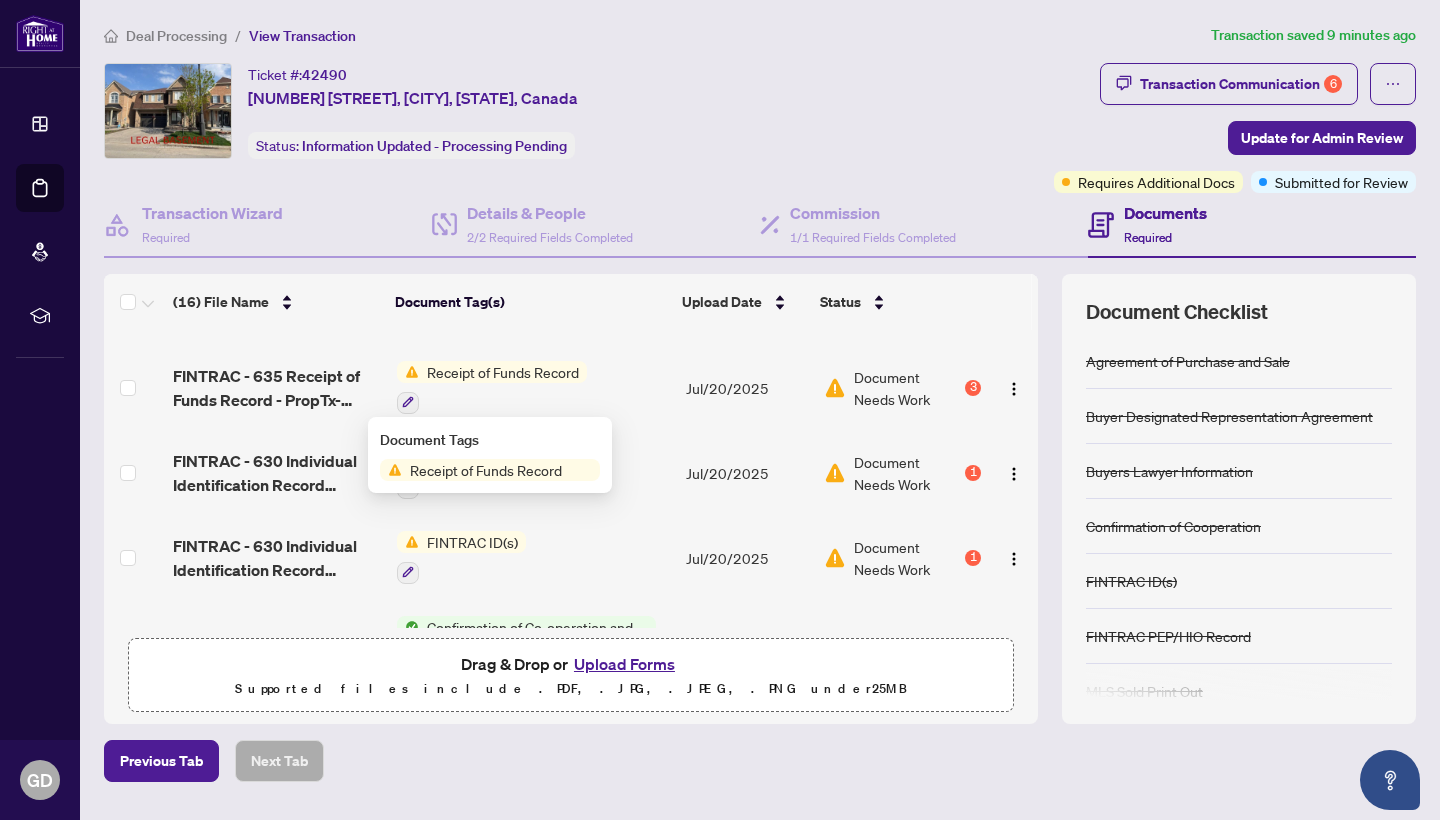 click on "Receipt of Funds Record" at bounding box center (486, 470) 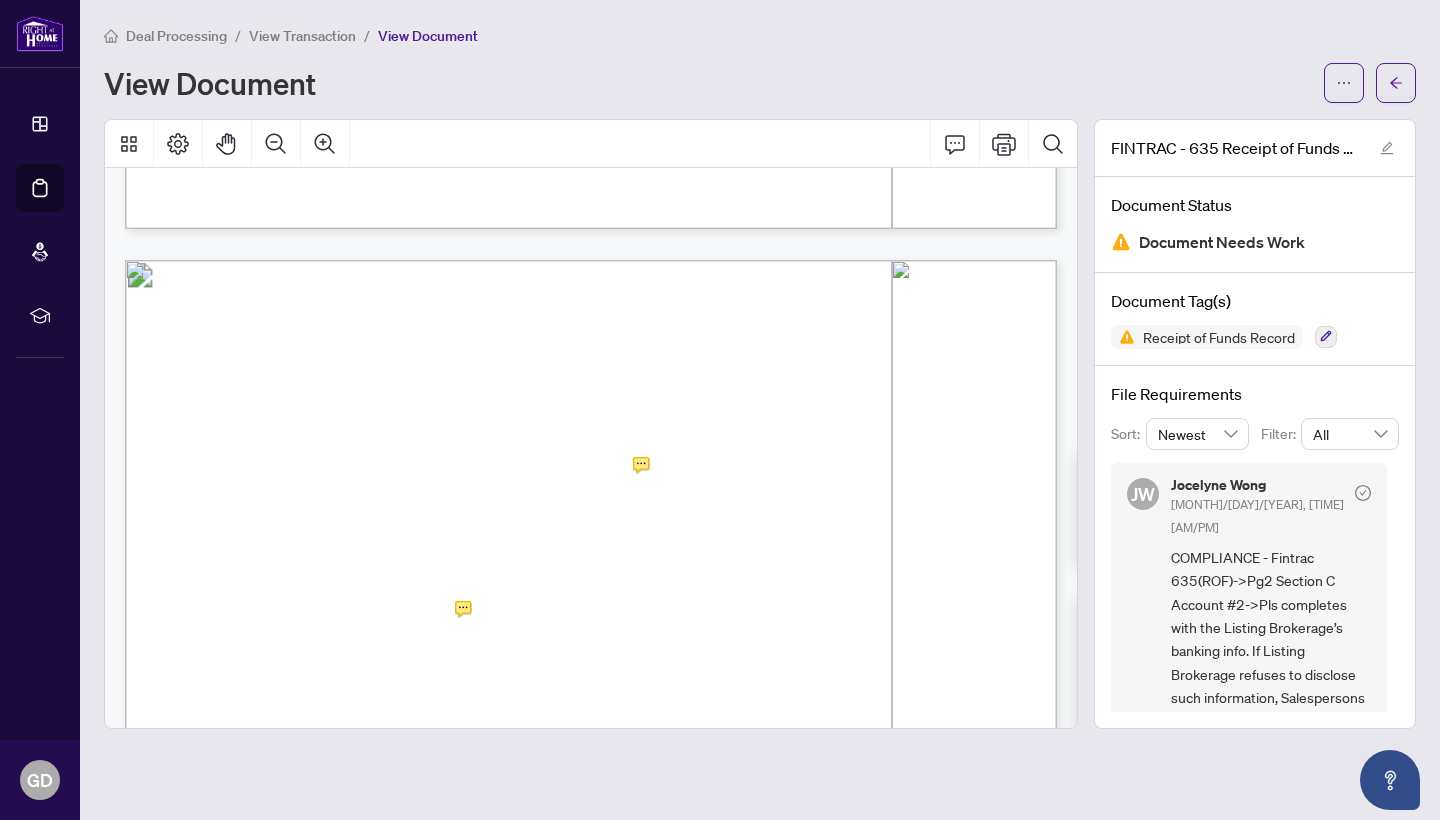 scroll, scrollTop: 1167, scrollLeft: 0, axis: vertical 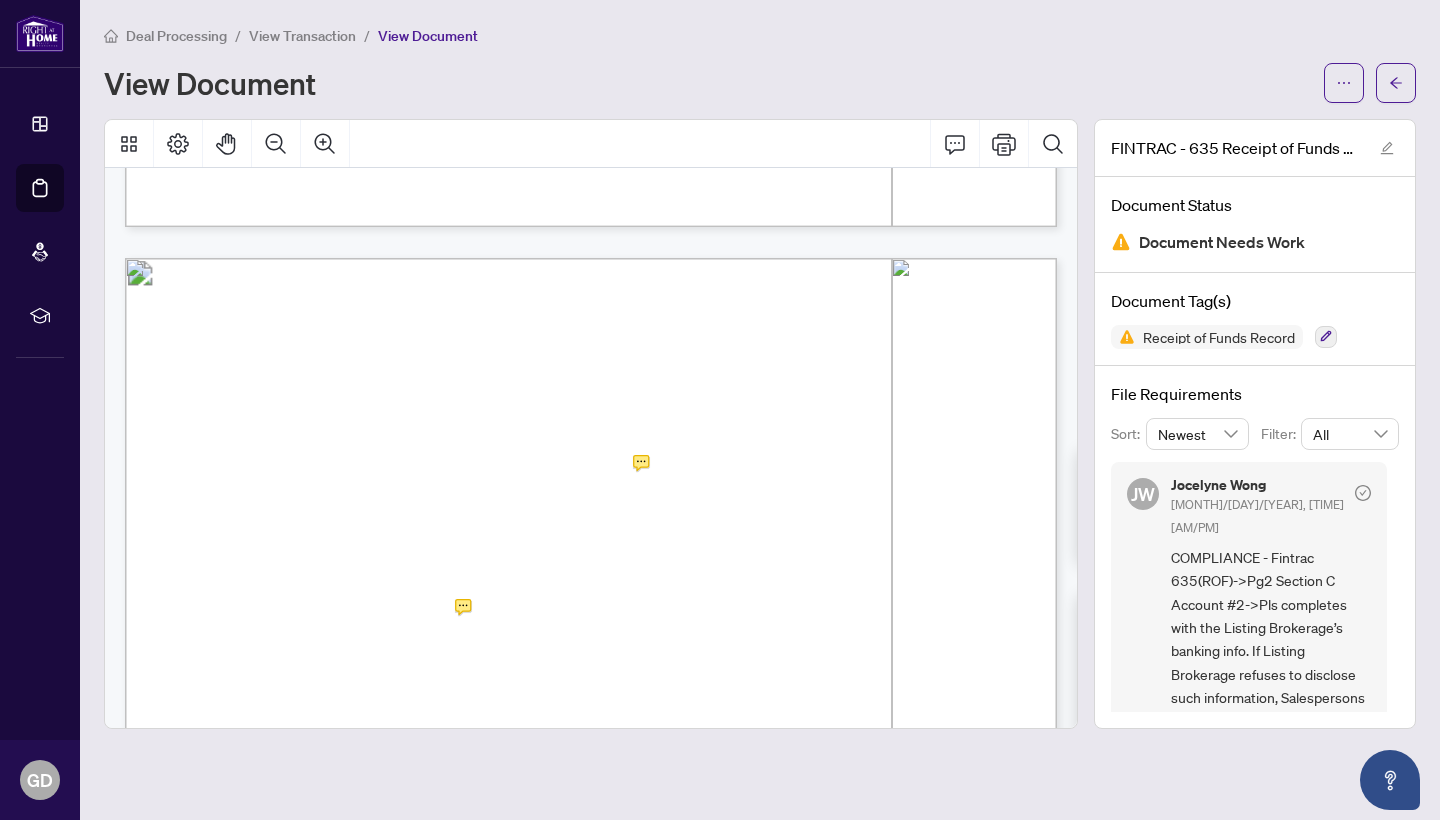 click on "transaction and that functions as an account for the Funds:" at bounding box center (344, 462) 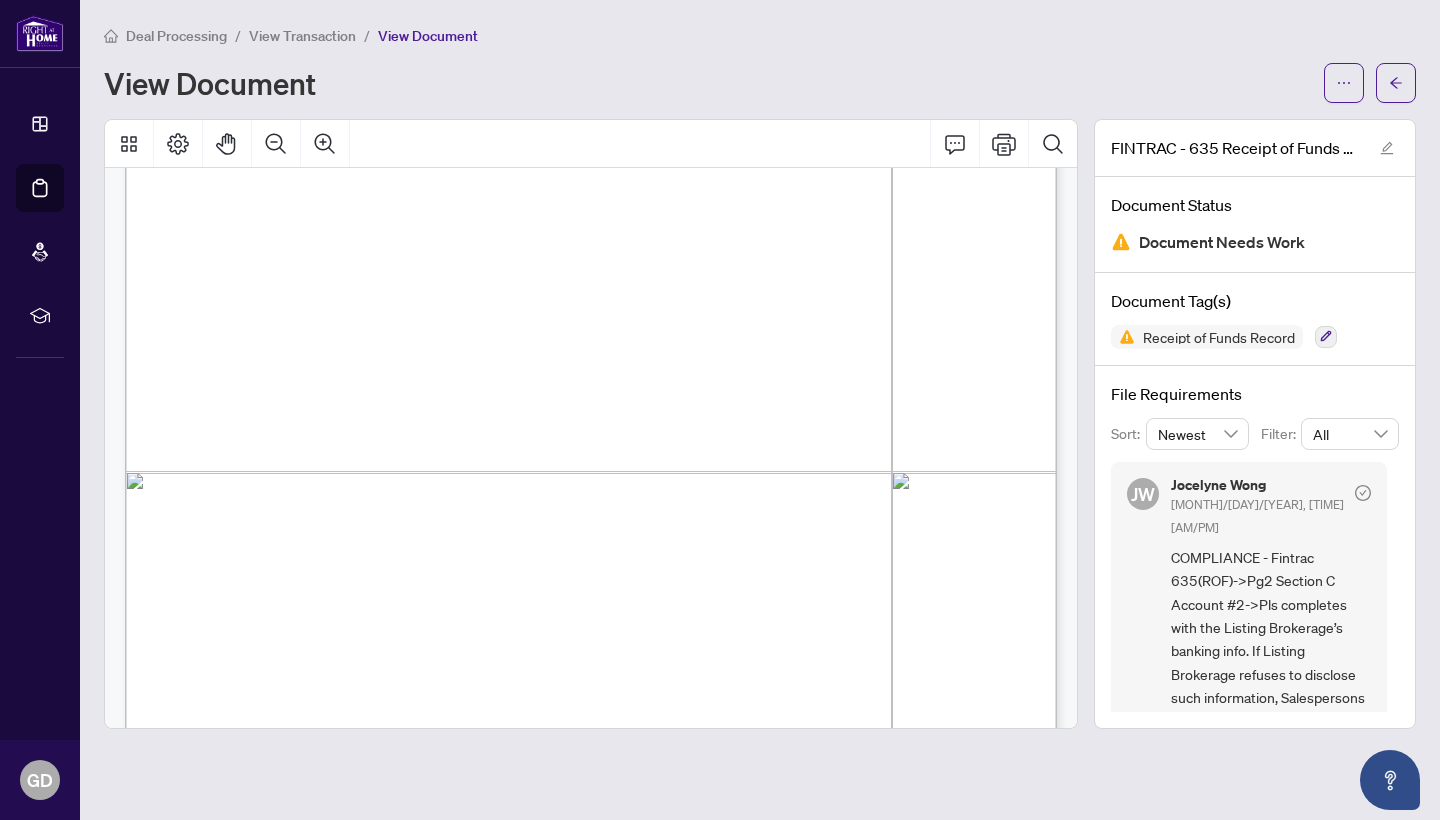 scroll, scrollTop: 4191, scrollLeft: 0, axis: vertical 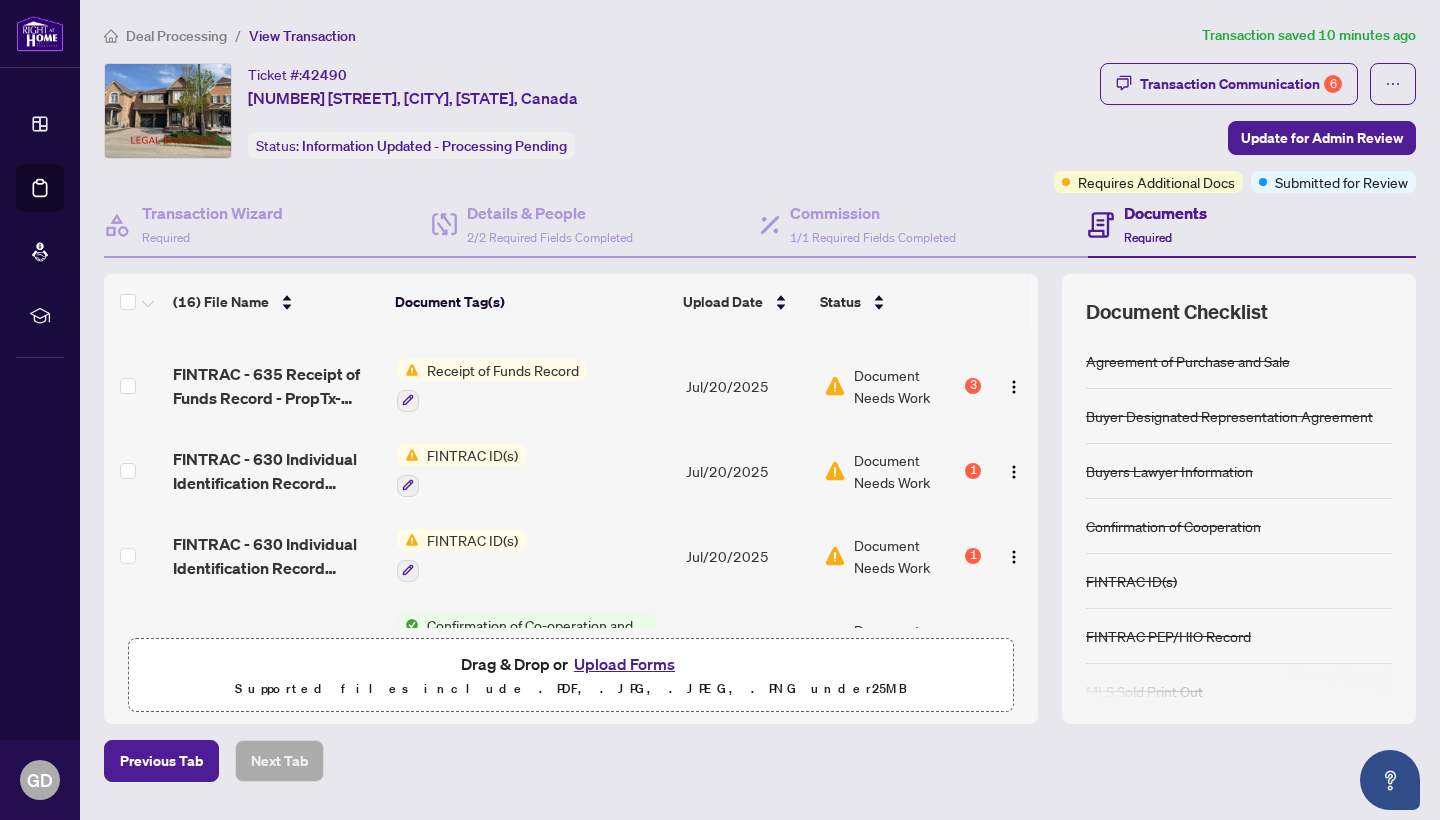 click on "FINTRAC ID(s)" at bounding box center [472, 455] 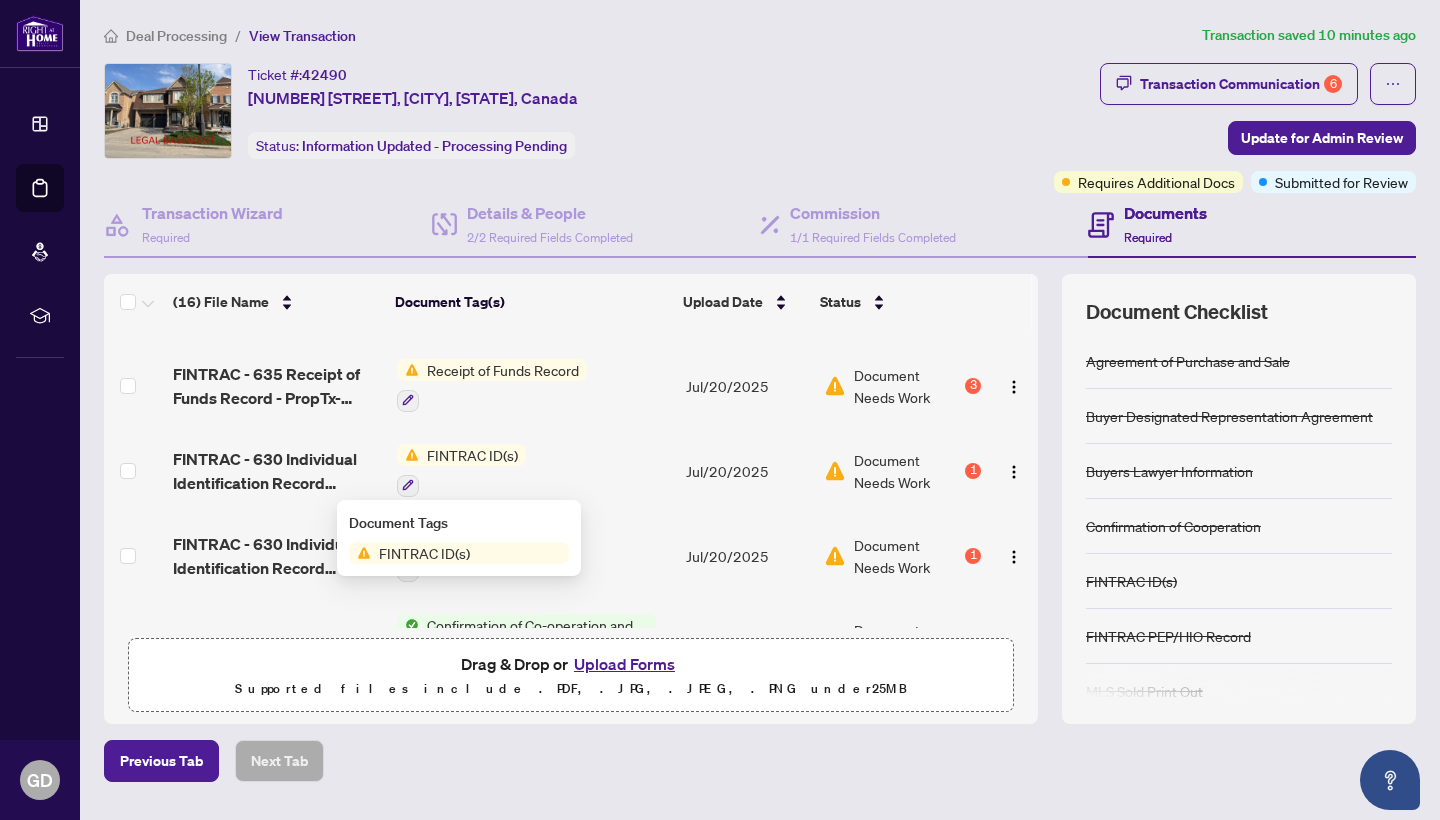 click on "FINTRAC ID(s)" at bounding box center [424, 553] 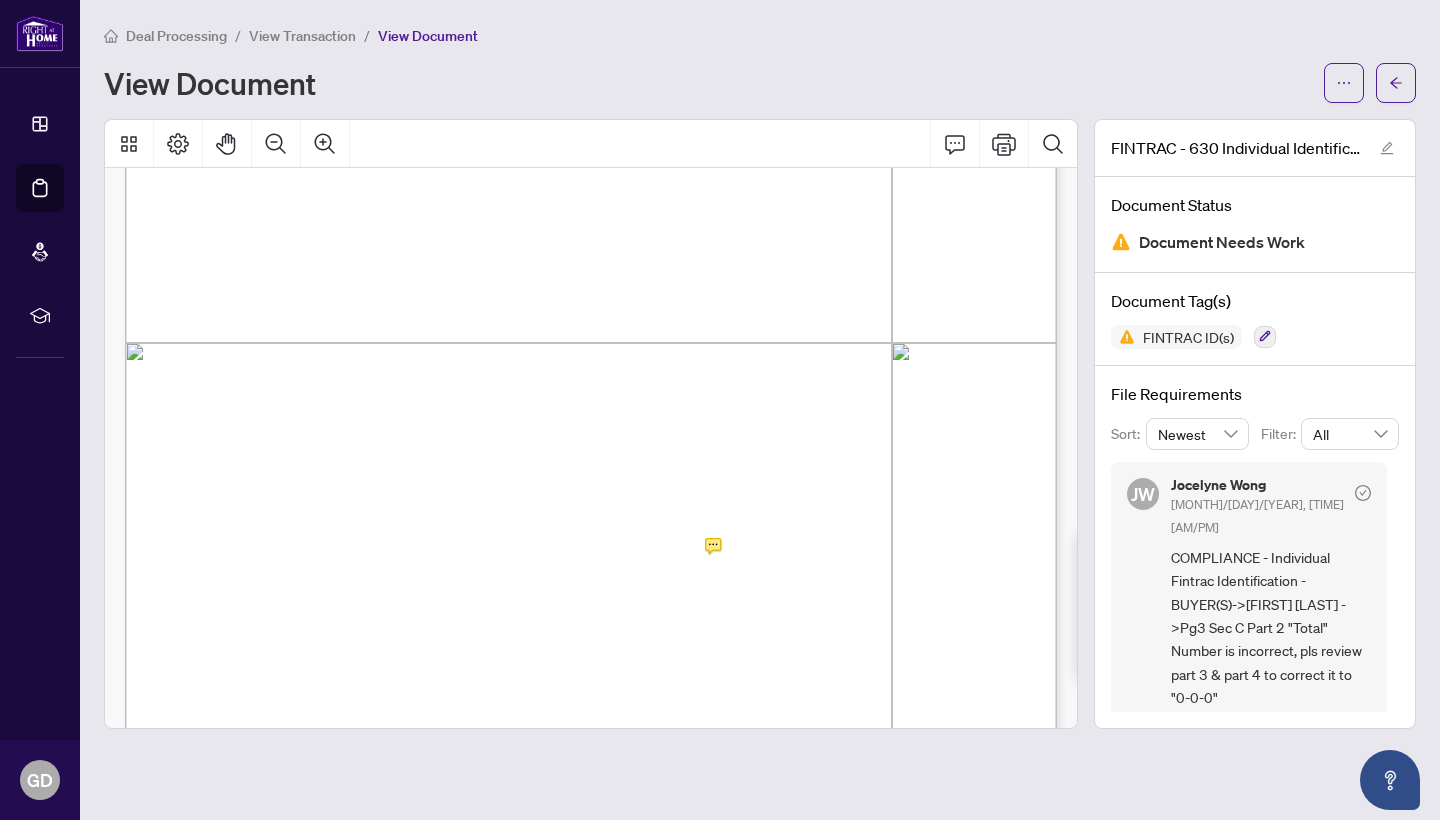 scroll, scrollTop: 3181, scrollLeft: 0, axis: vertical 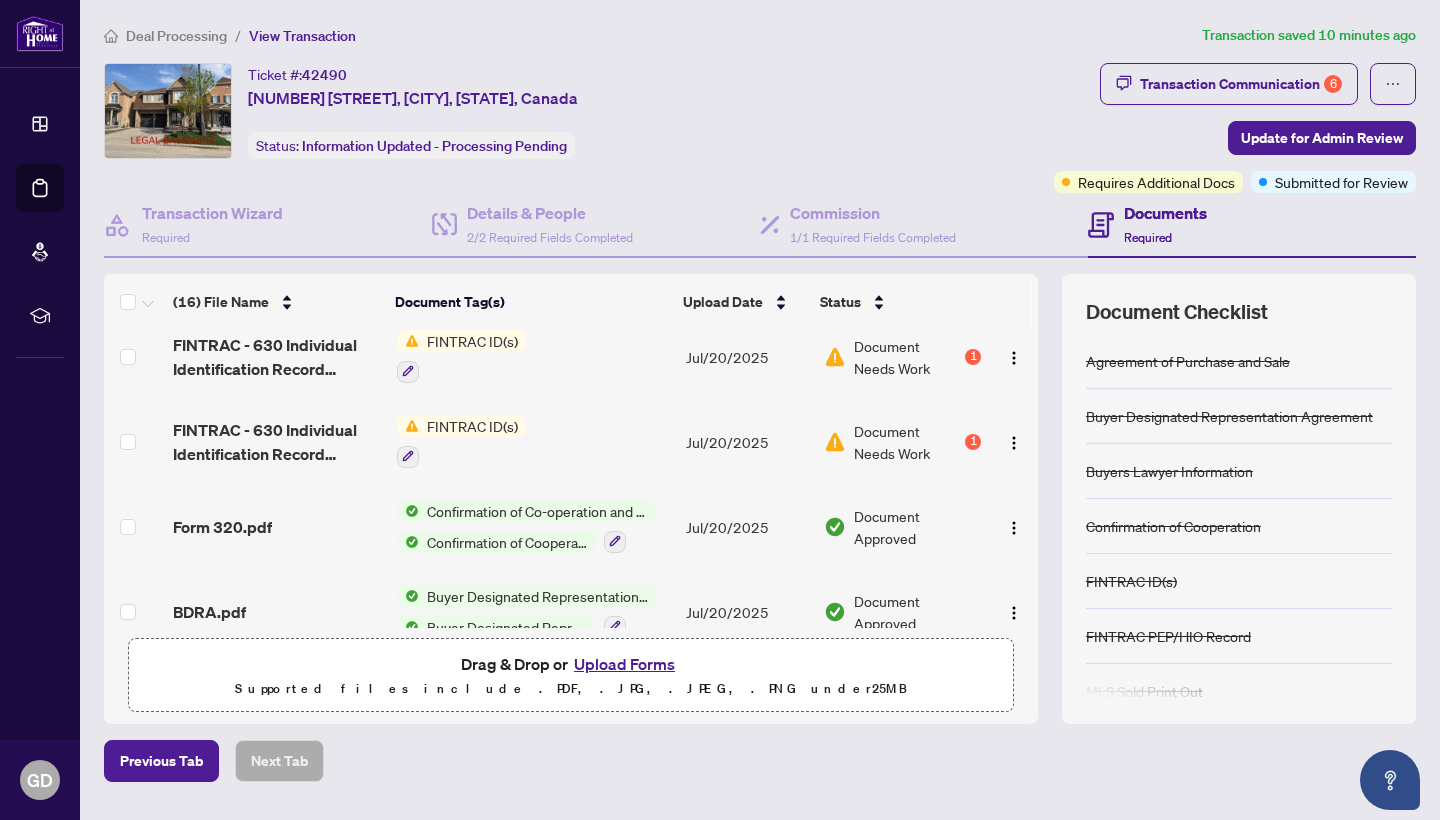 click on "FINTRAC ID(s)" at bounding box center [472, 426] 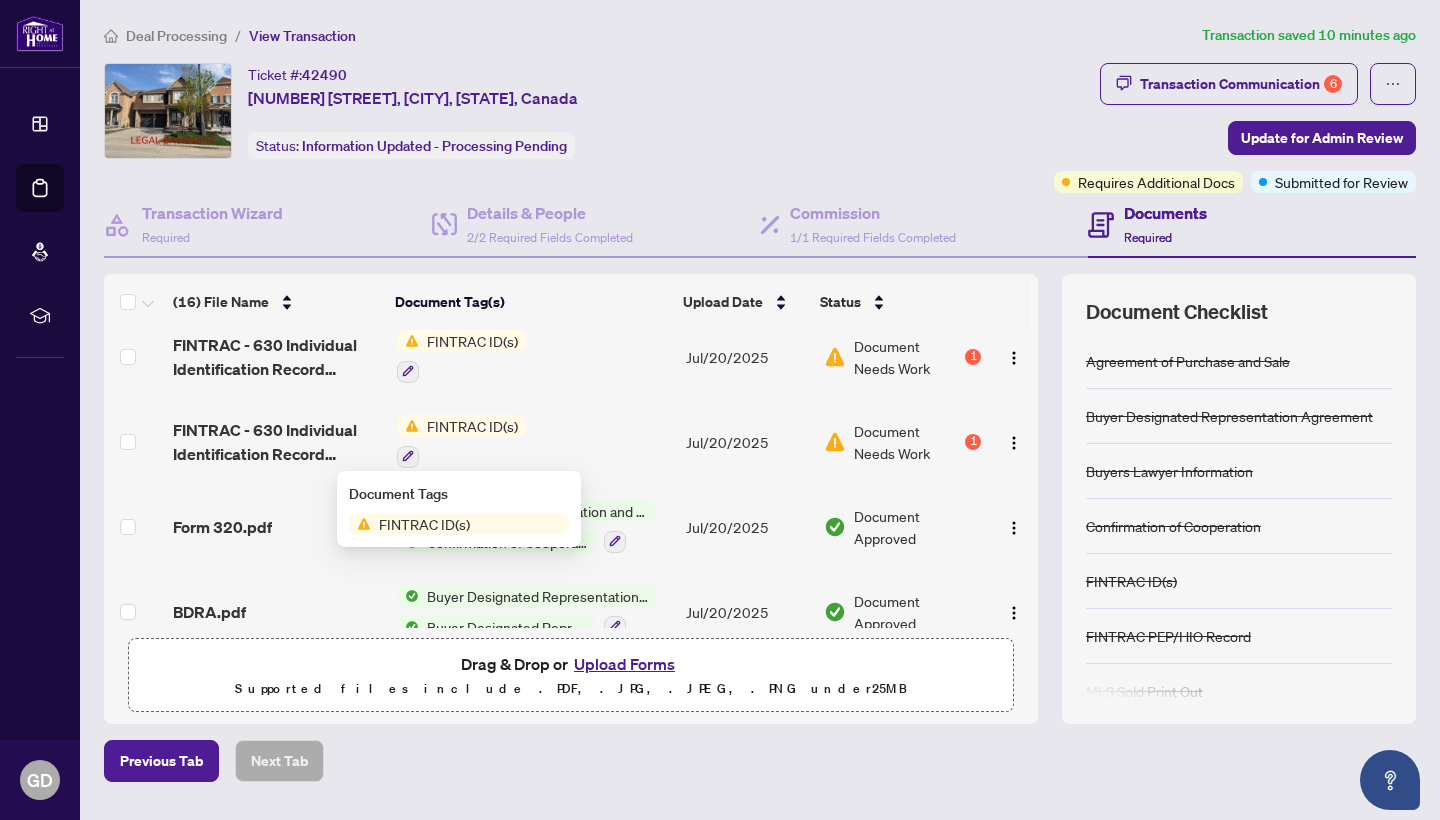 click on "FINTRAC ID(s)" at bounding box center [424, 524] 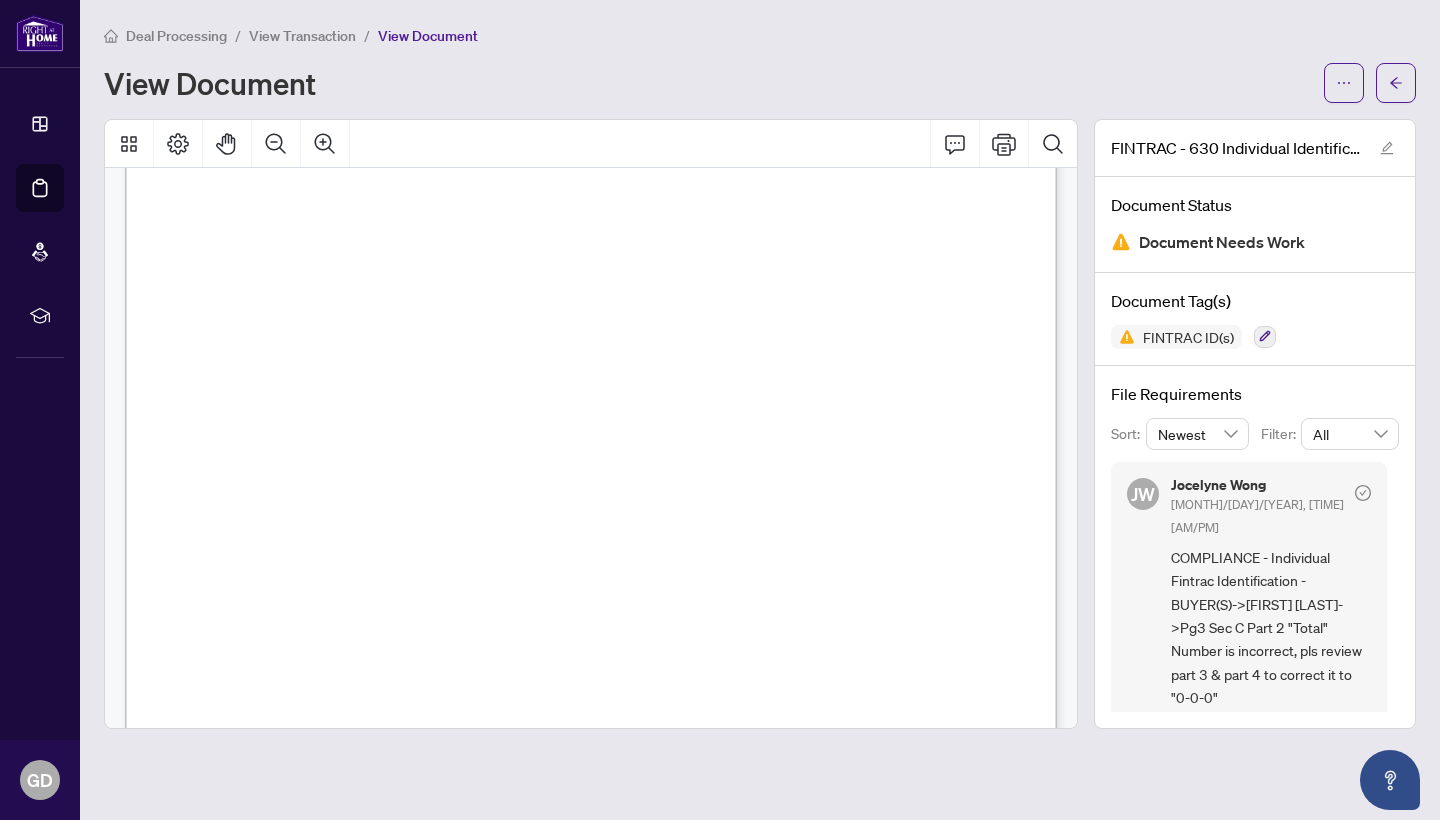 scroll, scrollTop: 1641, scrollLeft: 0, axis: vertical 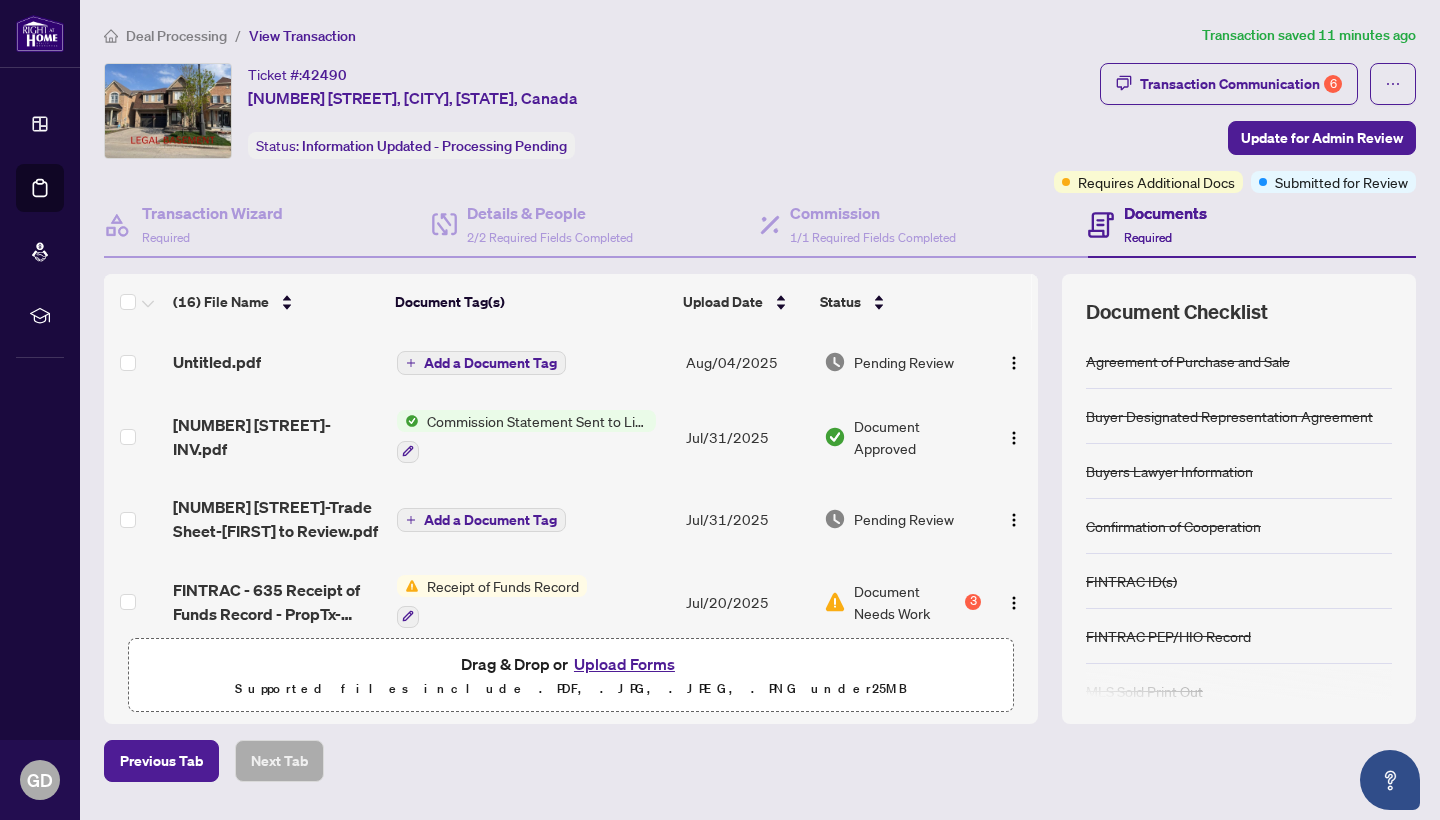 click on "Receipt of Funds Record" at bounding box center [503, 586] 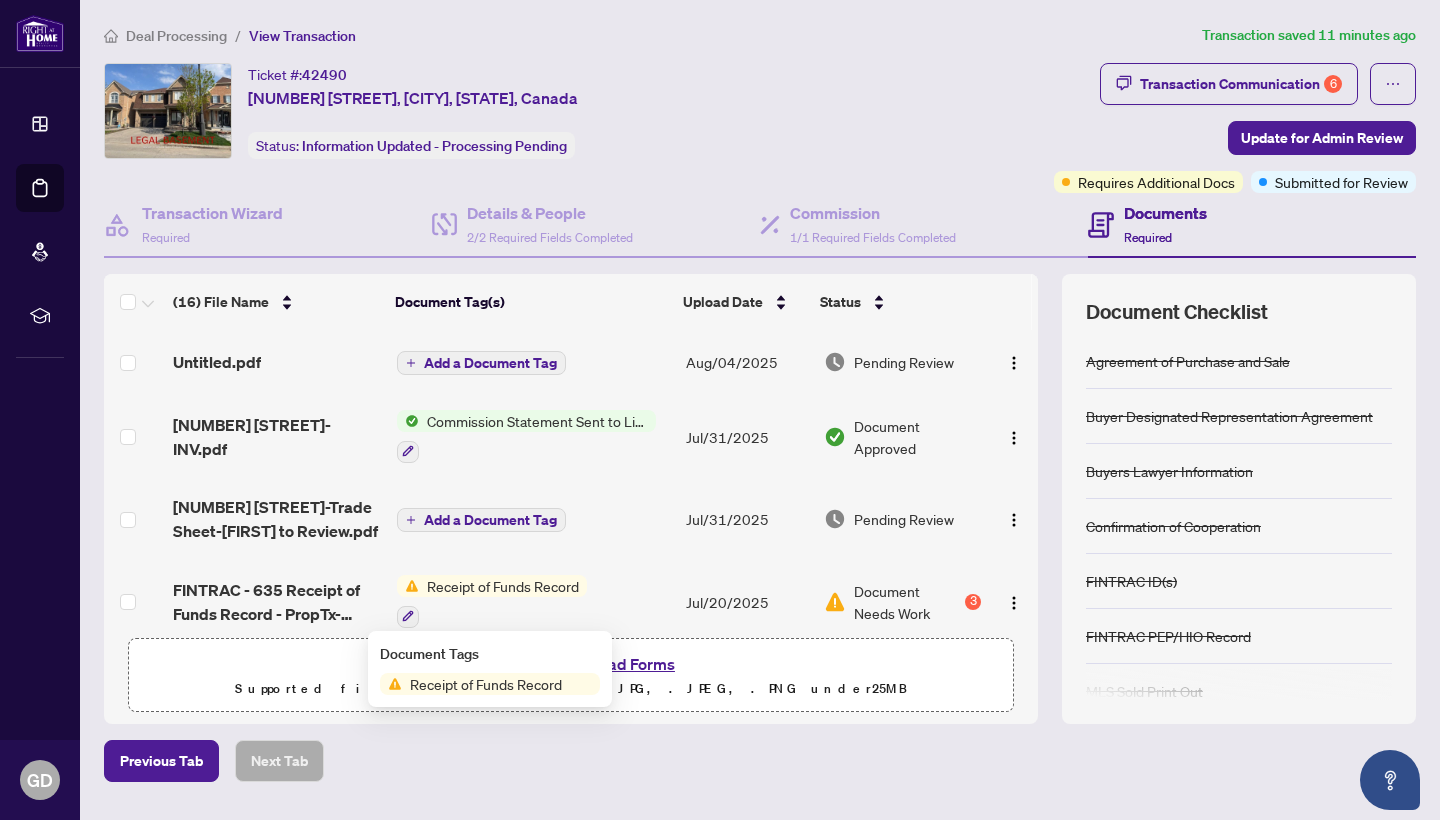 click on "Receipt of Funds Record" at bounding box center [486, 684] 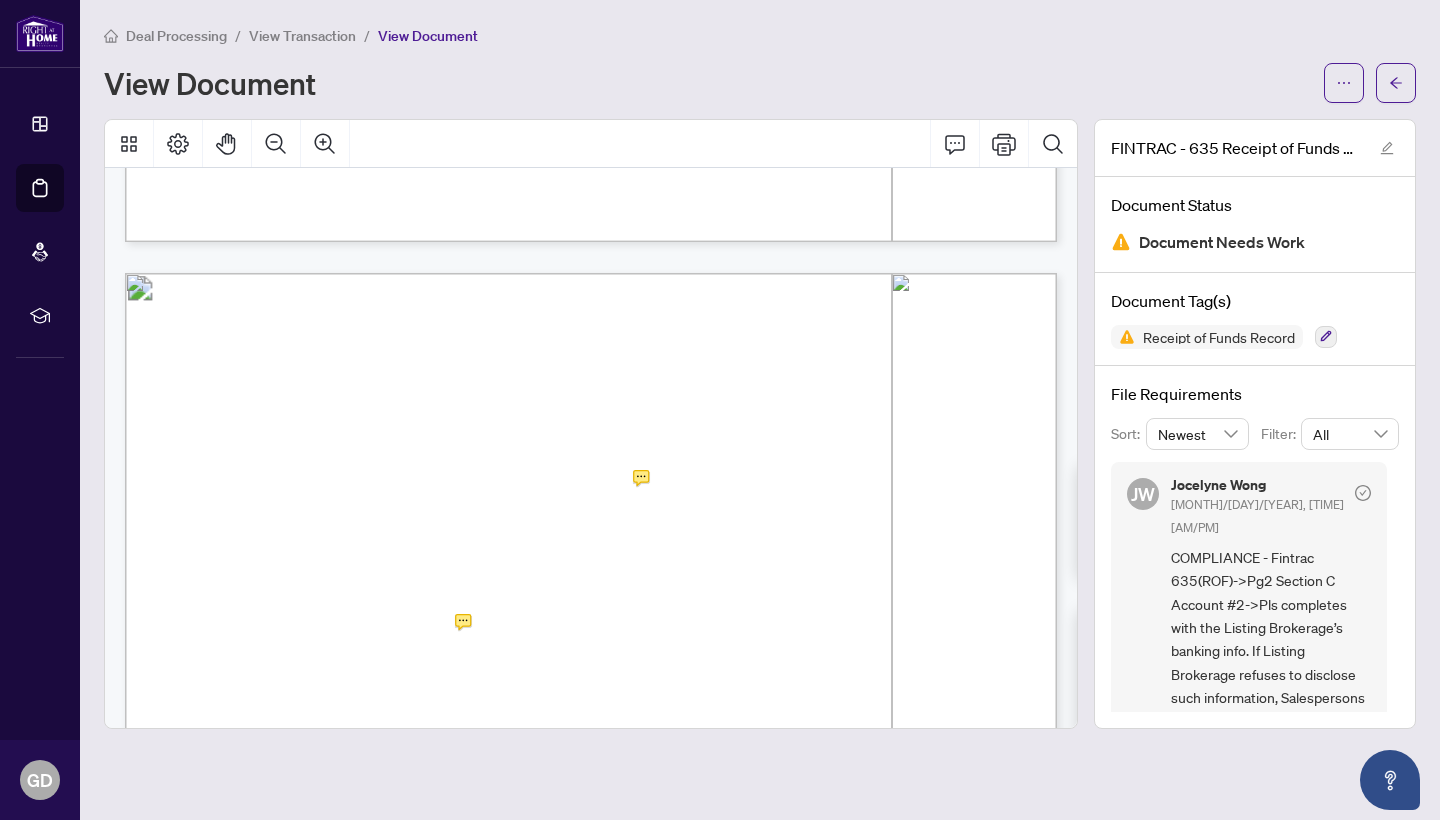 scroll, scrollTop: 1153, scrollLeft: 0, axis: vertical 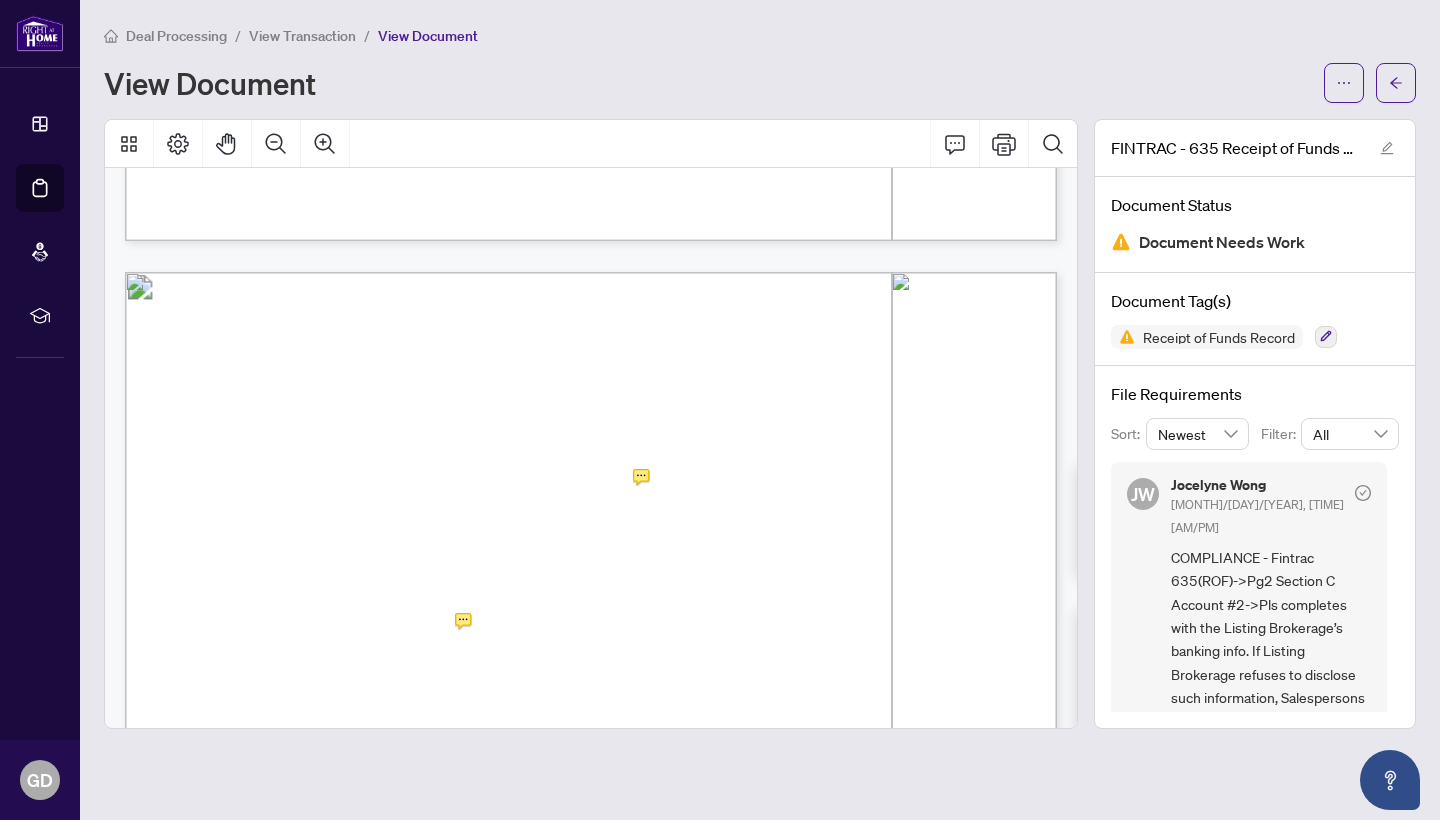 click on "transaction and that functions as an account for the Funds:" at bounding box center (344, 476) 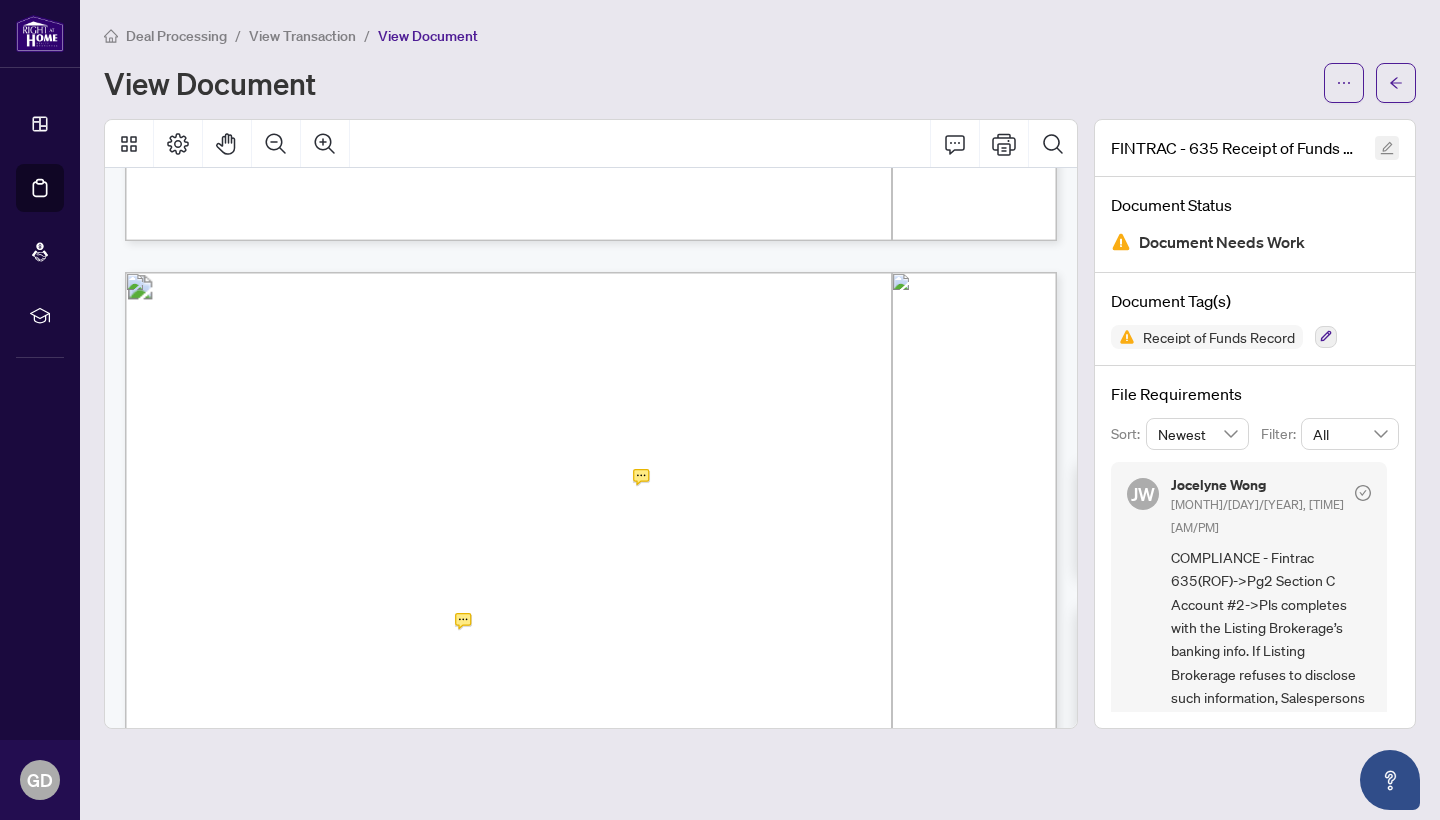 click 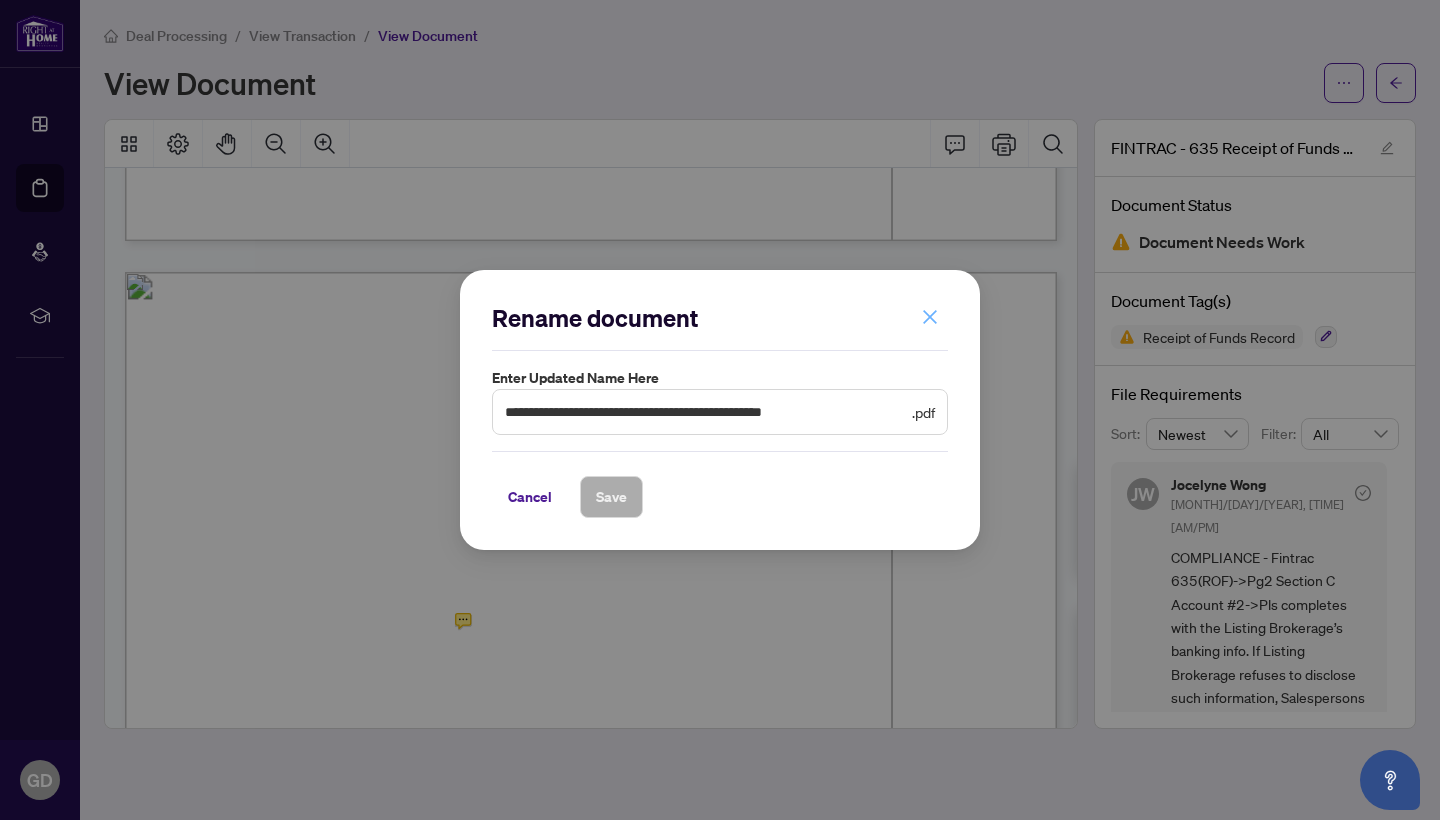 click at bounding box center [930, 317] 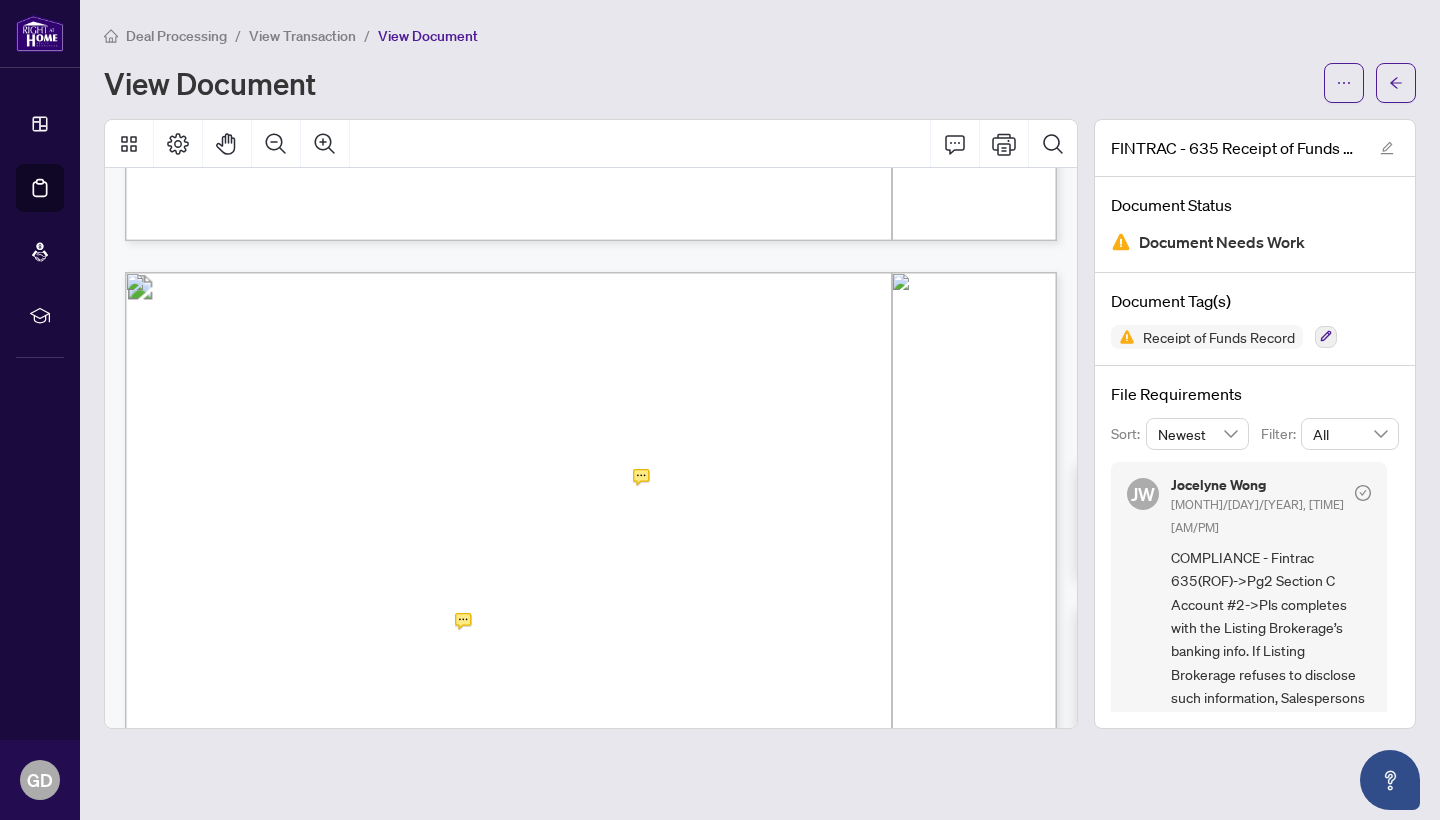 scroll, scrollTop: 0, scrollLeft: 0, axis: both 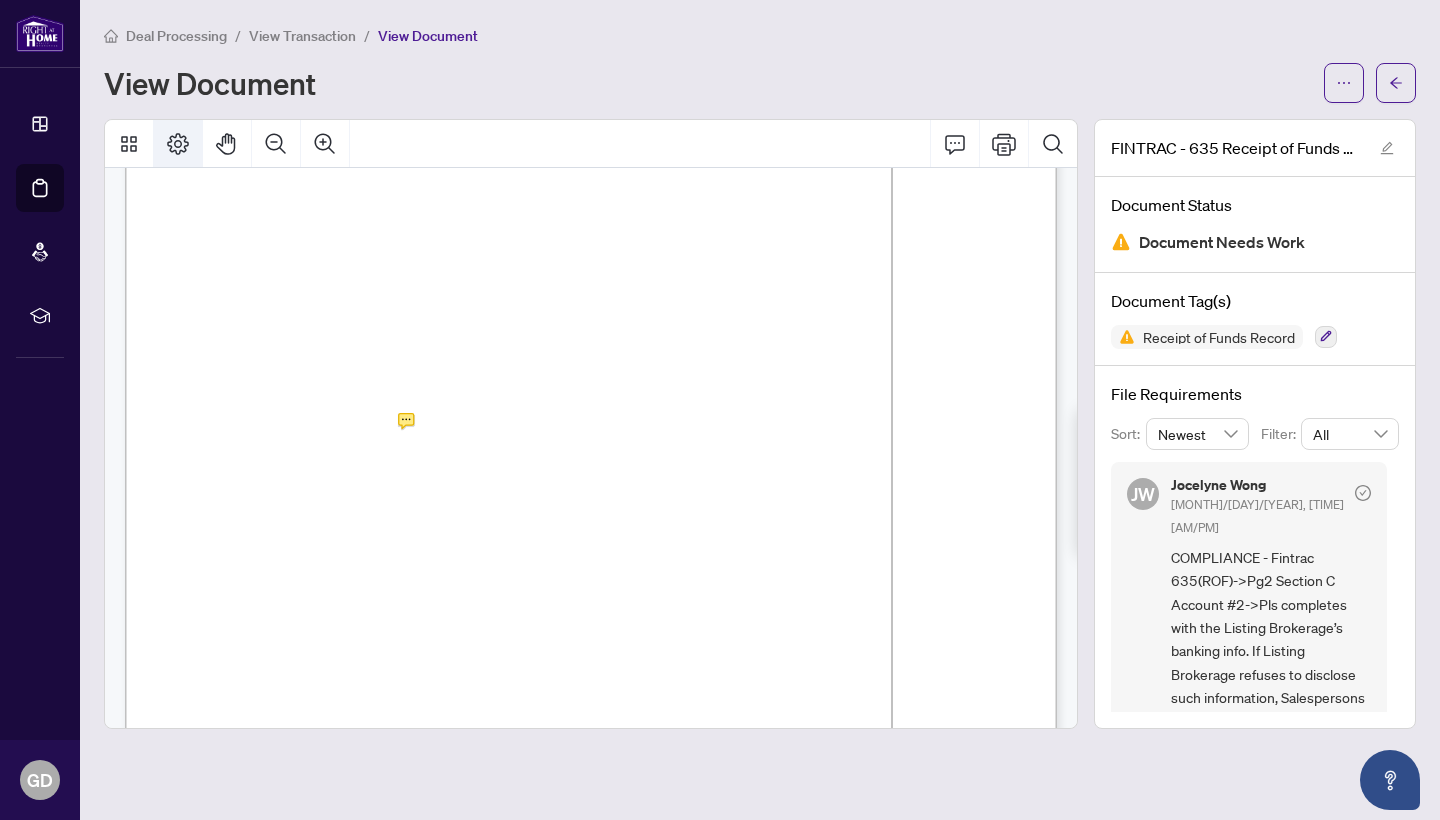 click at bounding box center (178, 144) 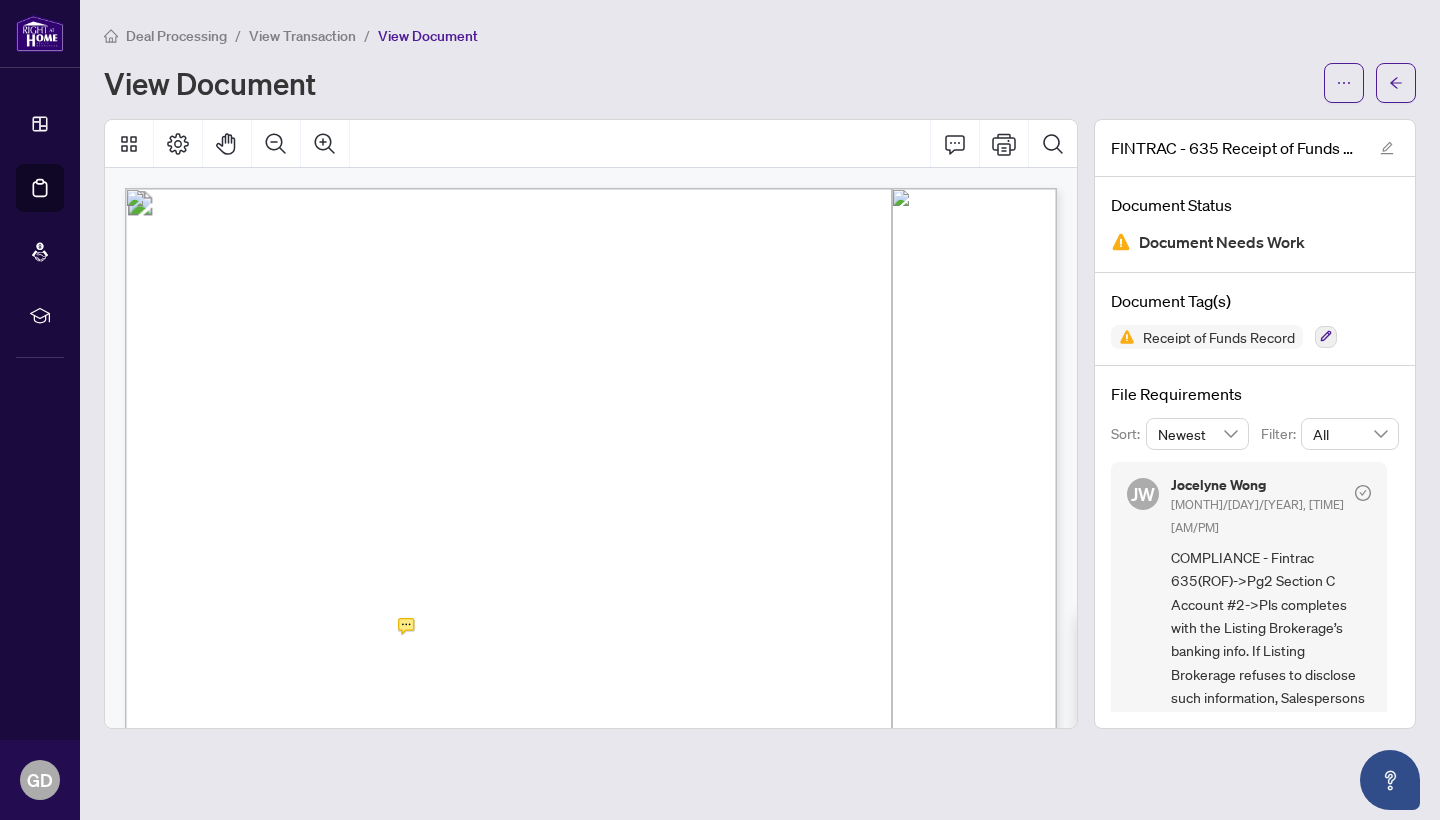scroll, scrollTop: 0, scrollLeft: 0, axis: both 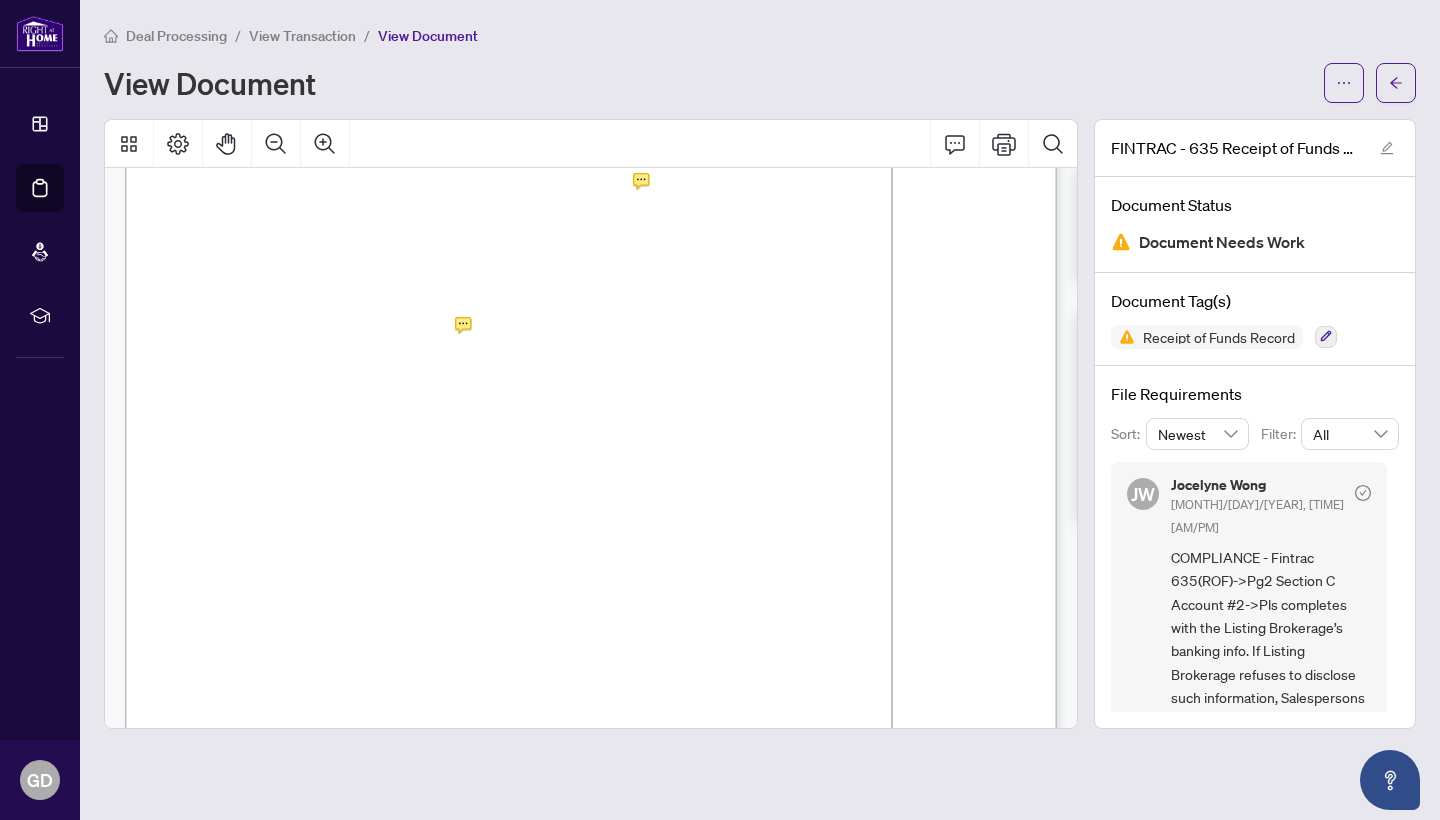 click on "View Document" at bounding box center [428, 36] 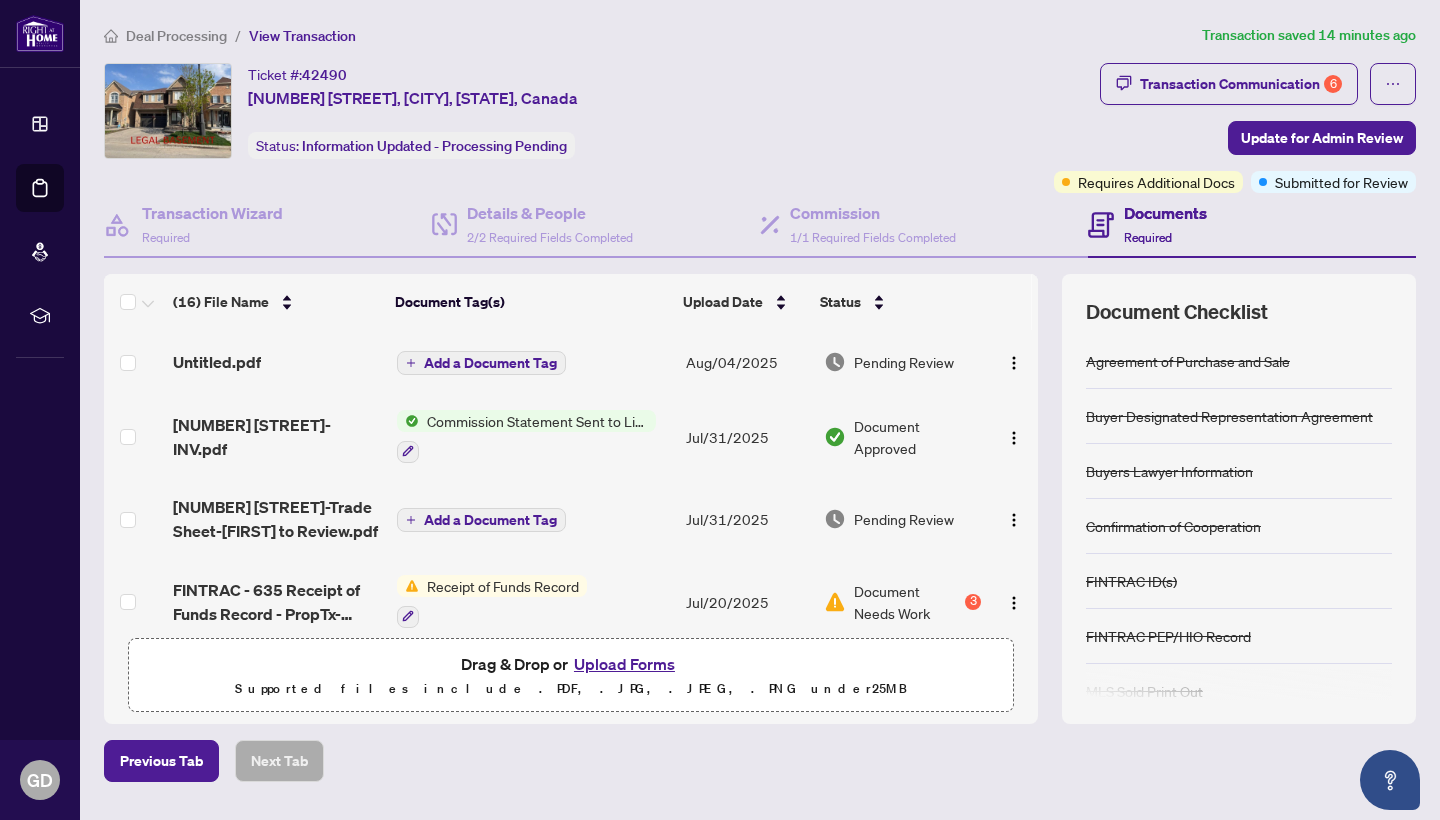 click on "Upload Forms" at bounding box center [624, 664] 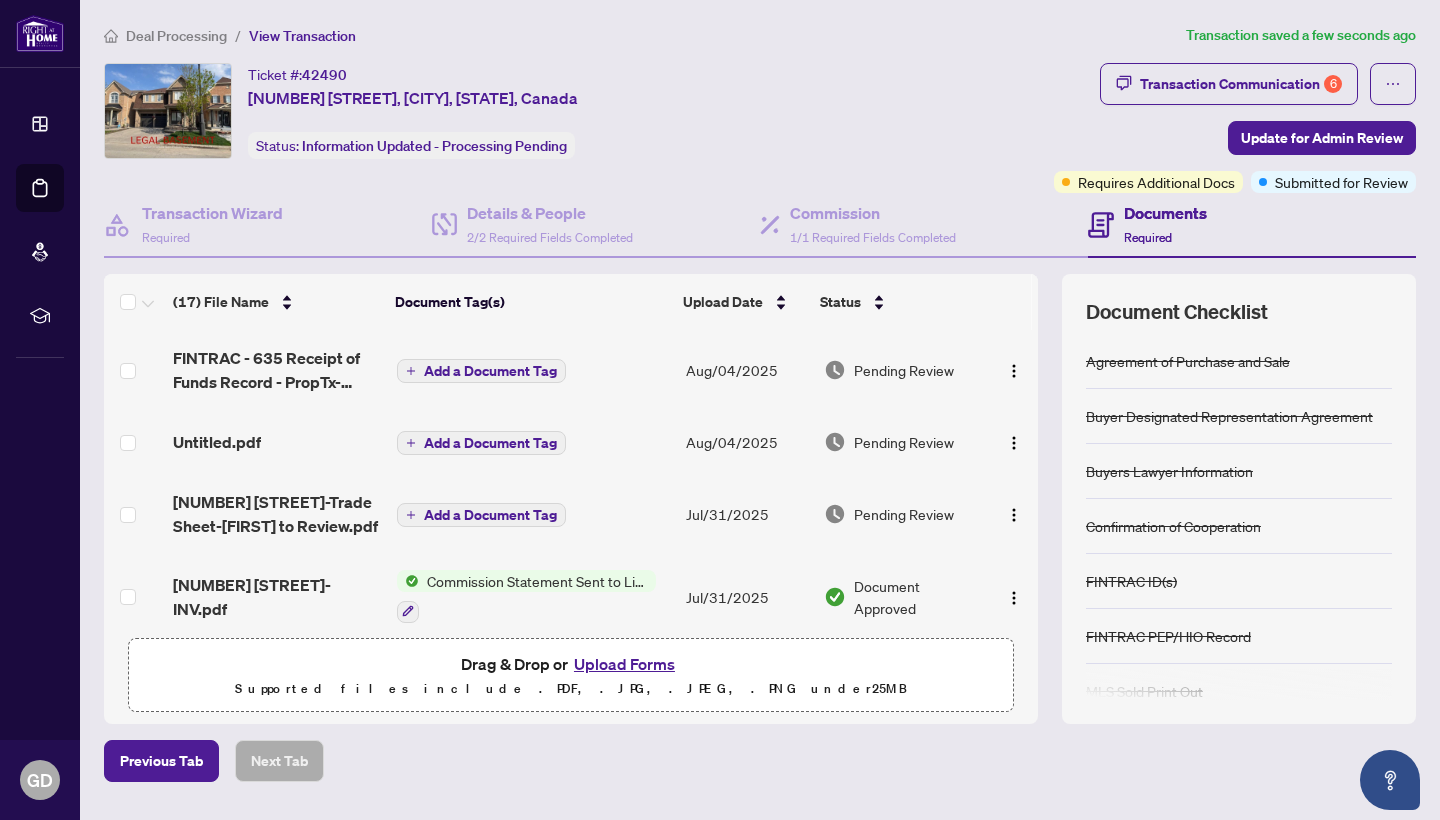 scroll, scrollTop: 0, scrollLeft: 0, axis: both 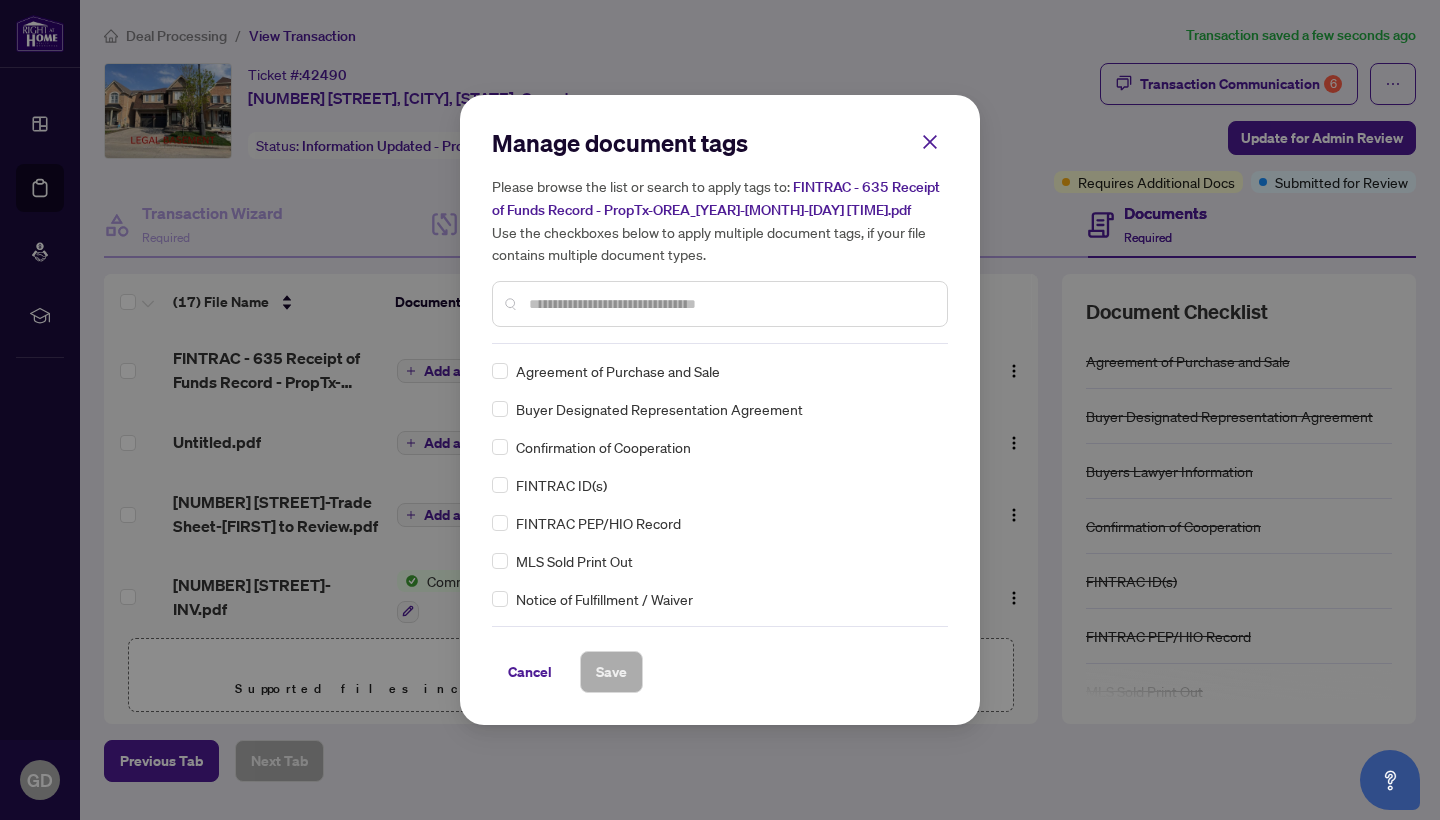 click on "Manage document tags Please browse the list or search to apply tags to:   FINTRAC - 635 Receipt of Funds Record - PropTx-OREA_2025-08-04 11_15_21.pdf   Use the checkboxes below to apply multiple document tags, if your file contains multiple document types." at bounding box center [720, 235] 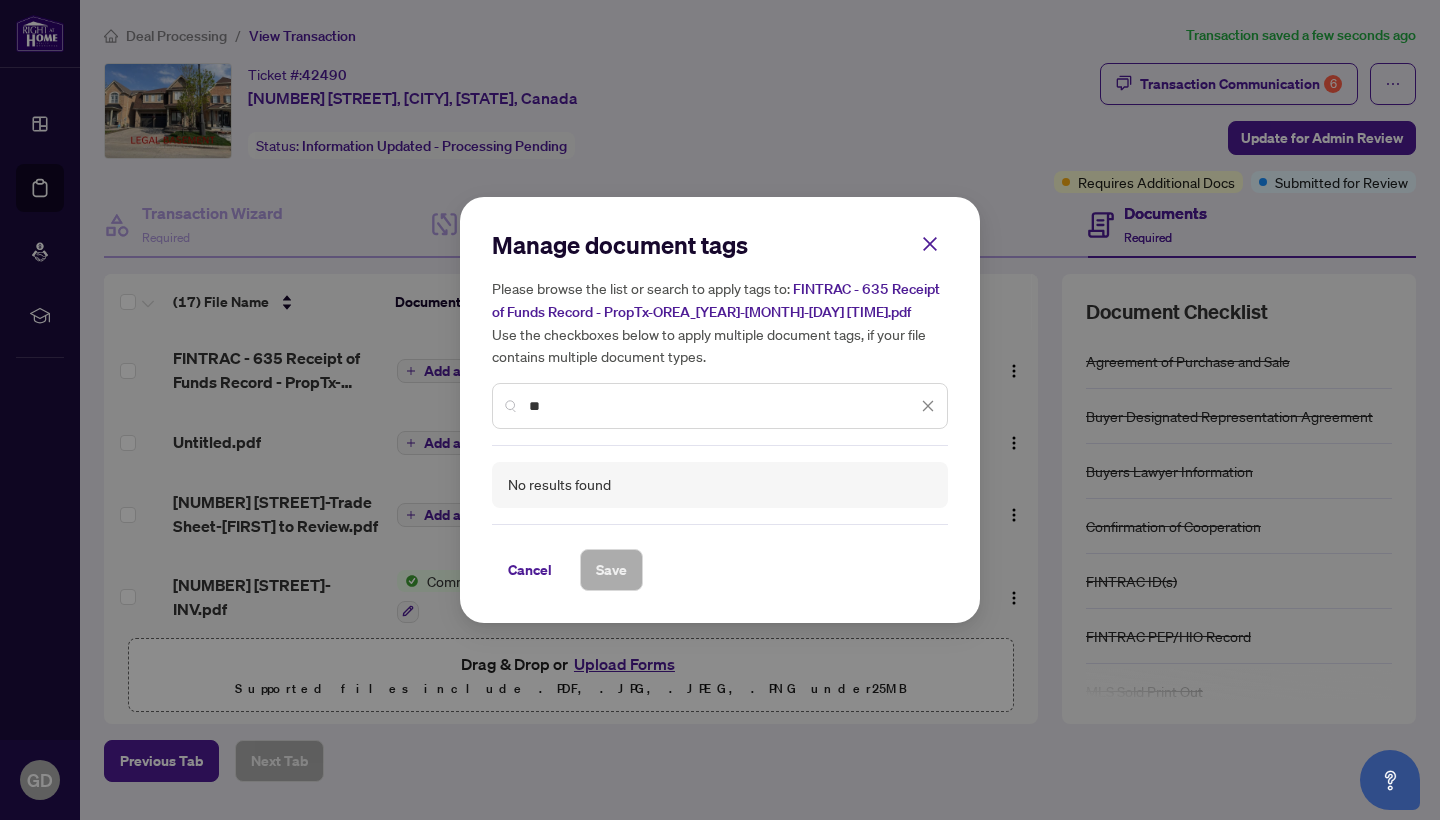 type on "*" 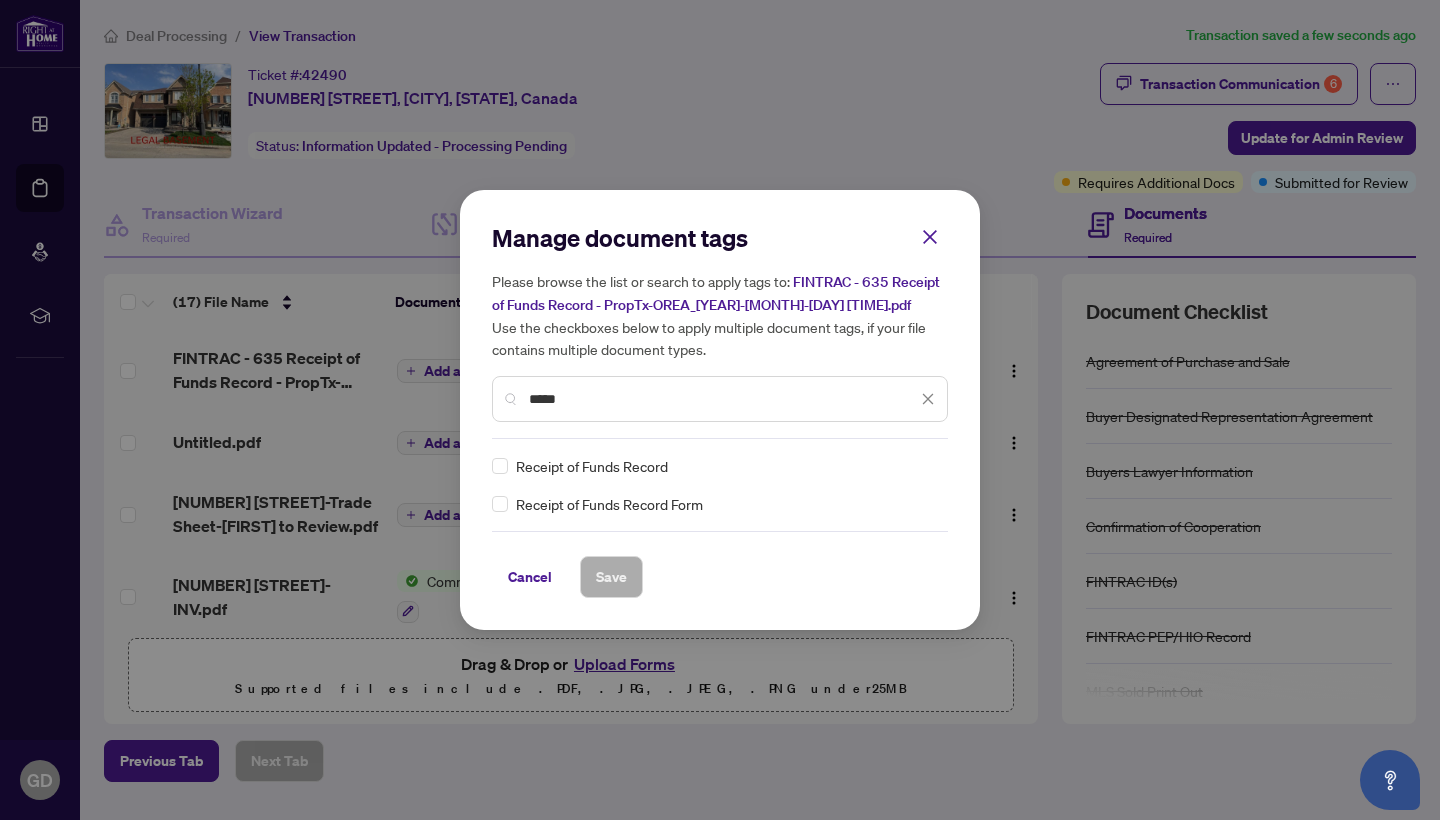type on "*****" 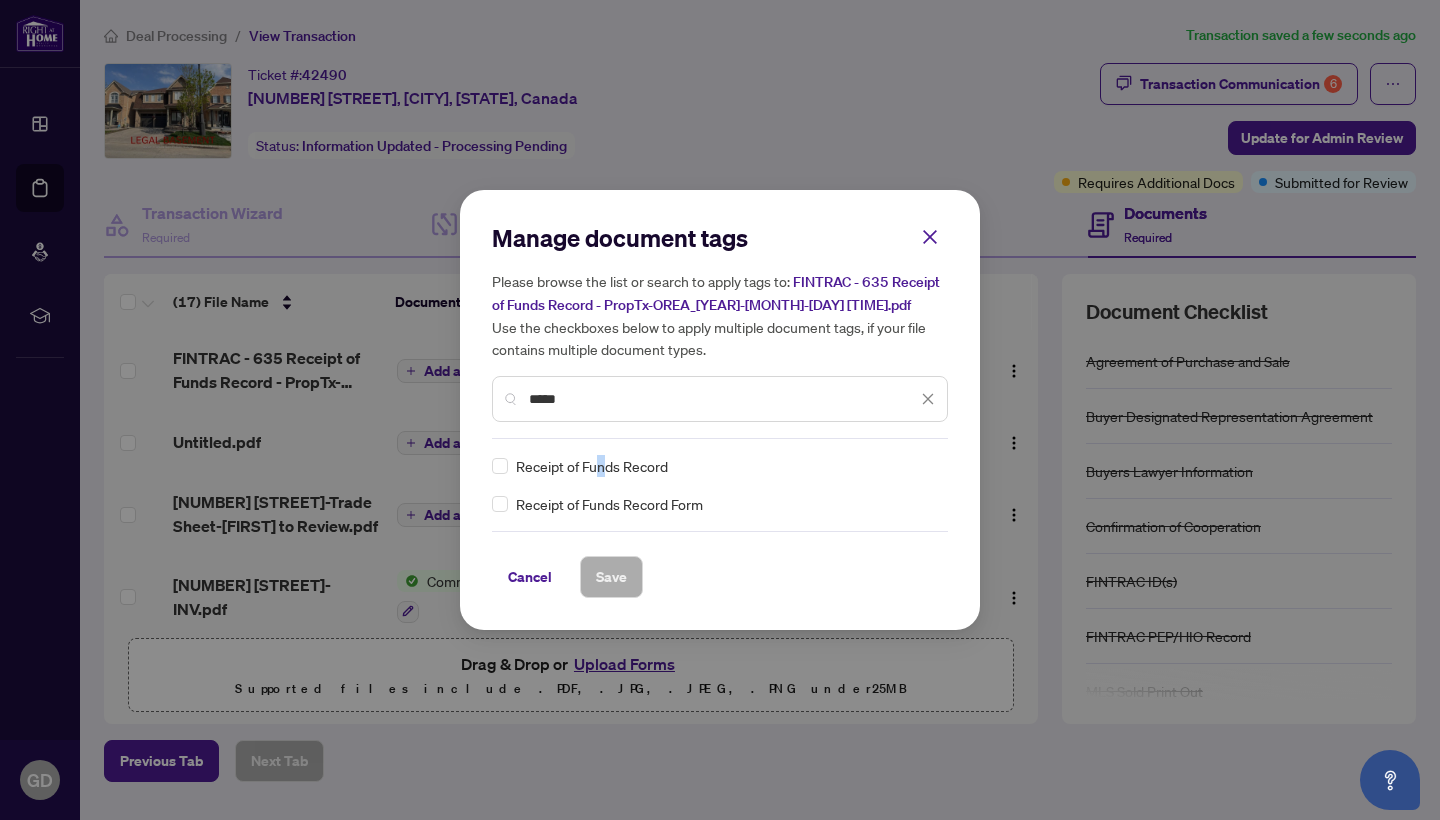 click on "Receipt of Funds Record" at bounding box center (592, 466) 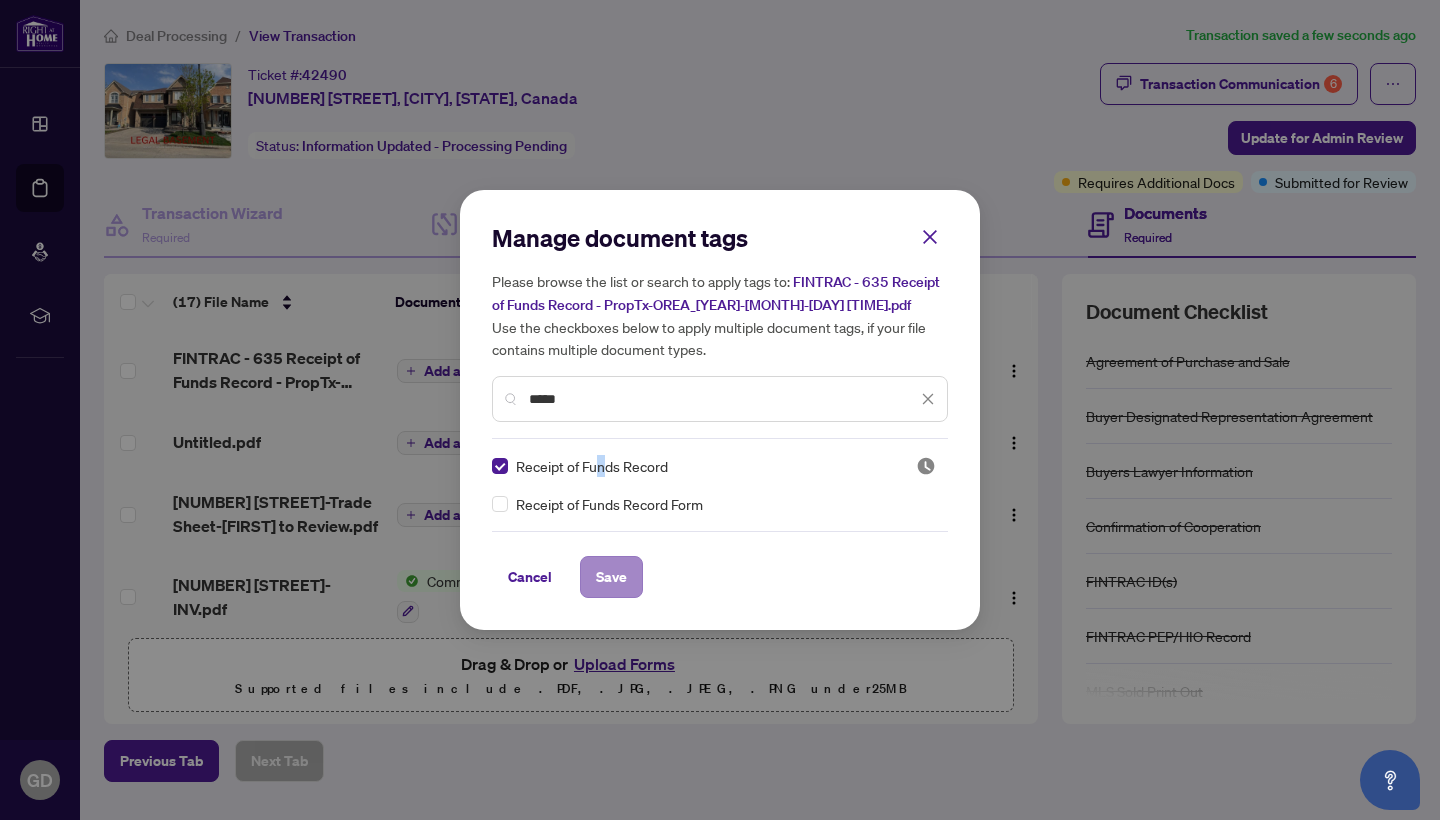 click on "Save" at bounding box center [611, 577] 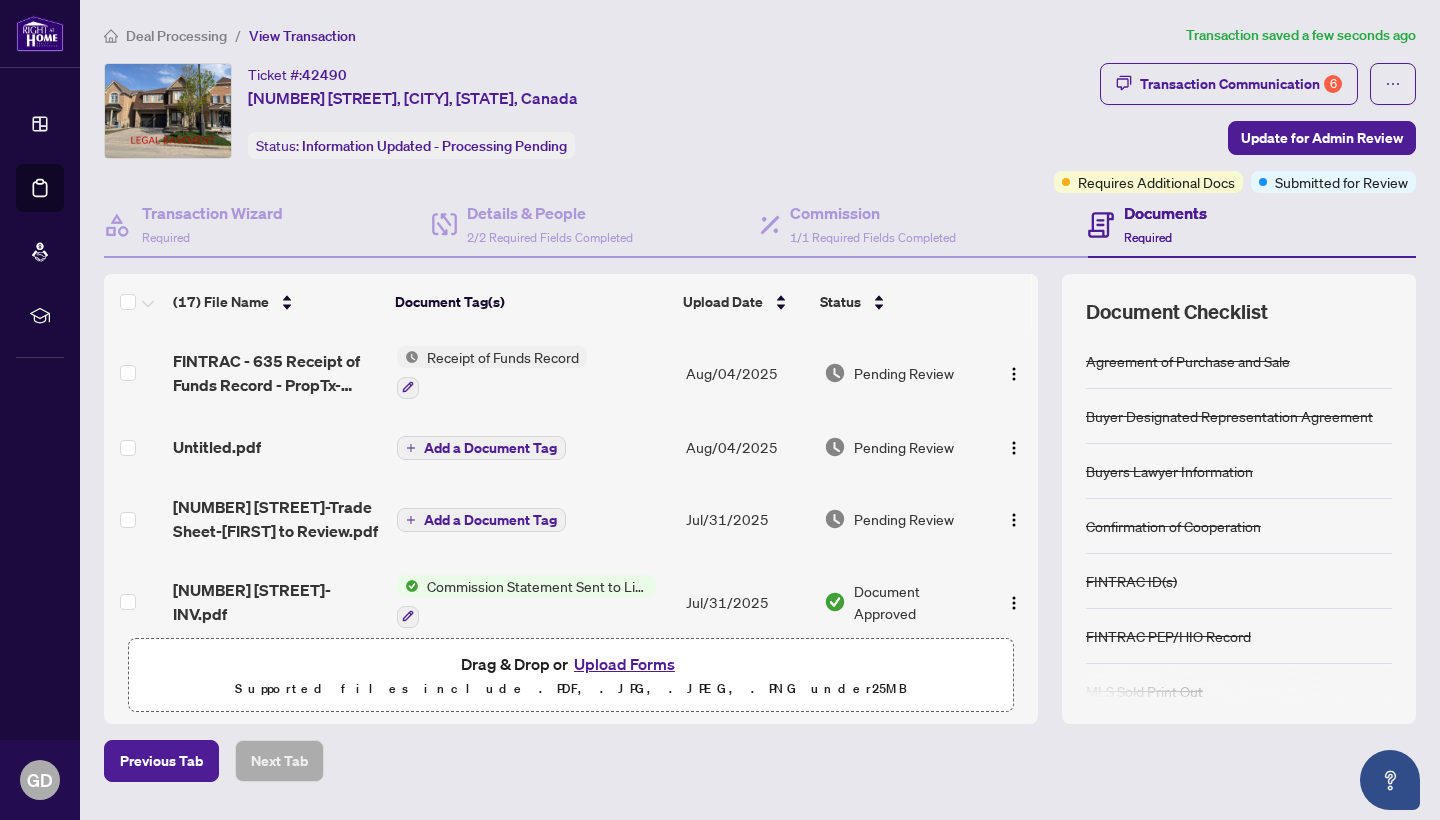 scroll, scrollTop: 0, scrollLeft: 0, axis: both 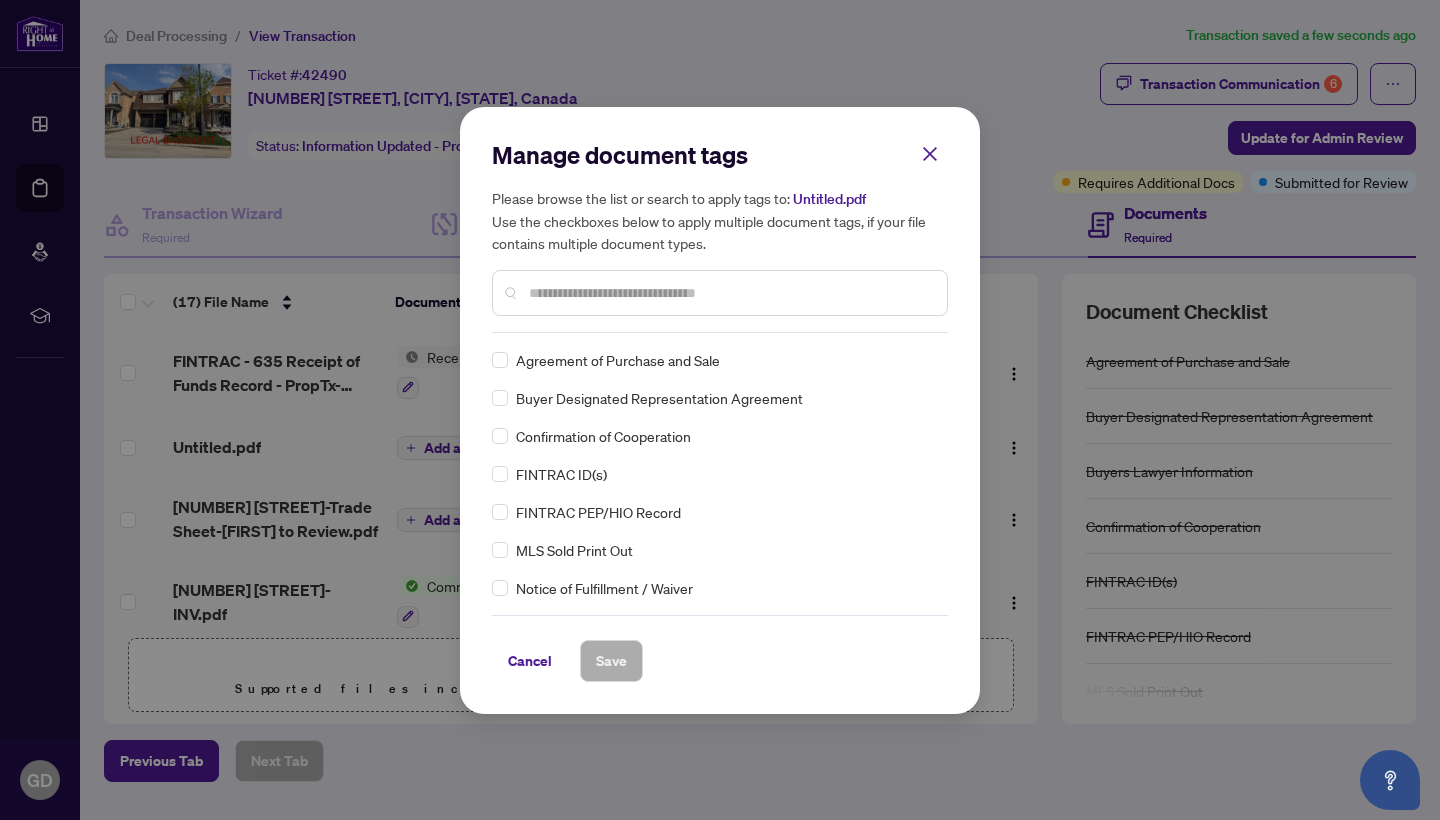 click on "Manage document tags Please browse the list or search to apply tags to:   Untitled.pdf   Use the checkboxes below to apply multiple document tags, if your file contains multiple document types." at bounding box center [720, 236] 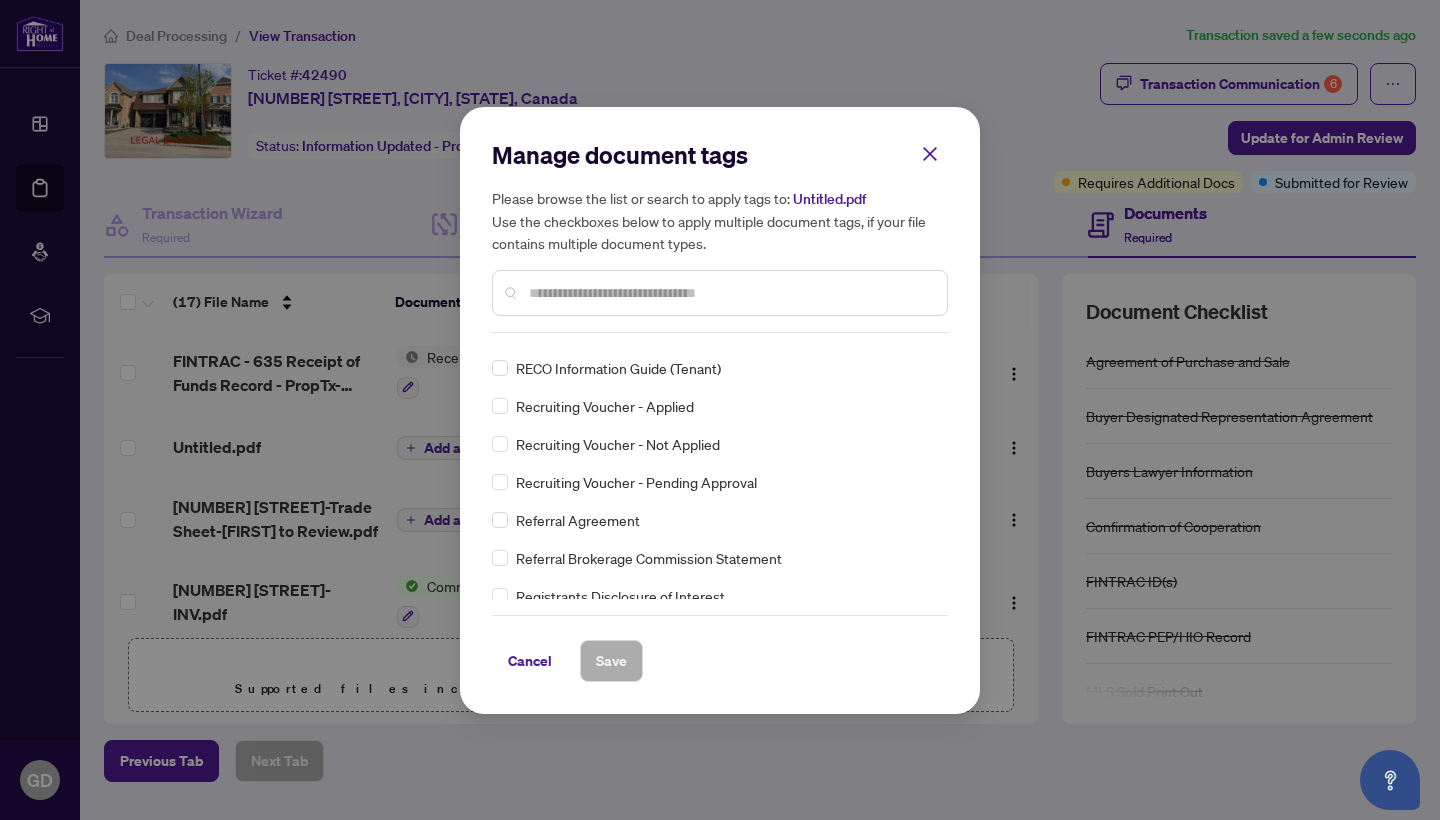 scroll, scrollTop: 4017, scrollLeft: 0, axis: vertical 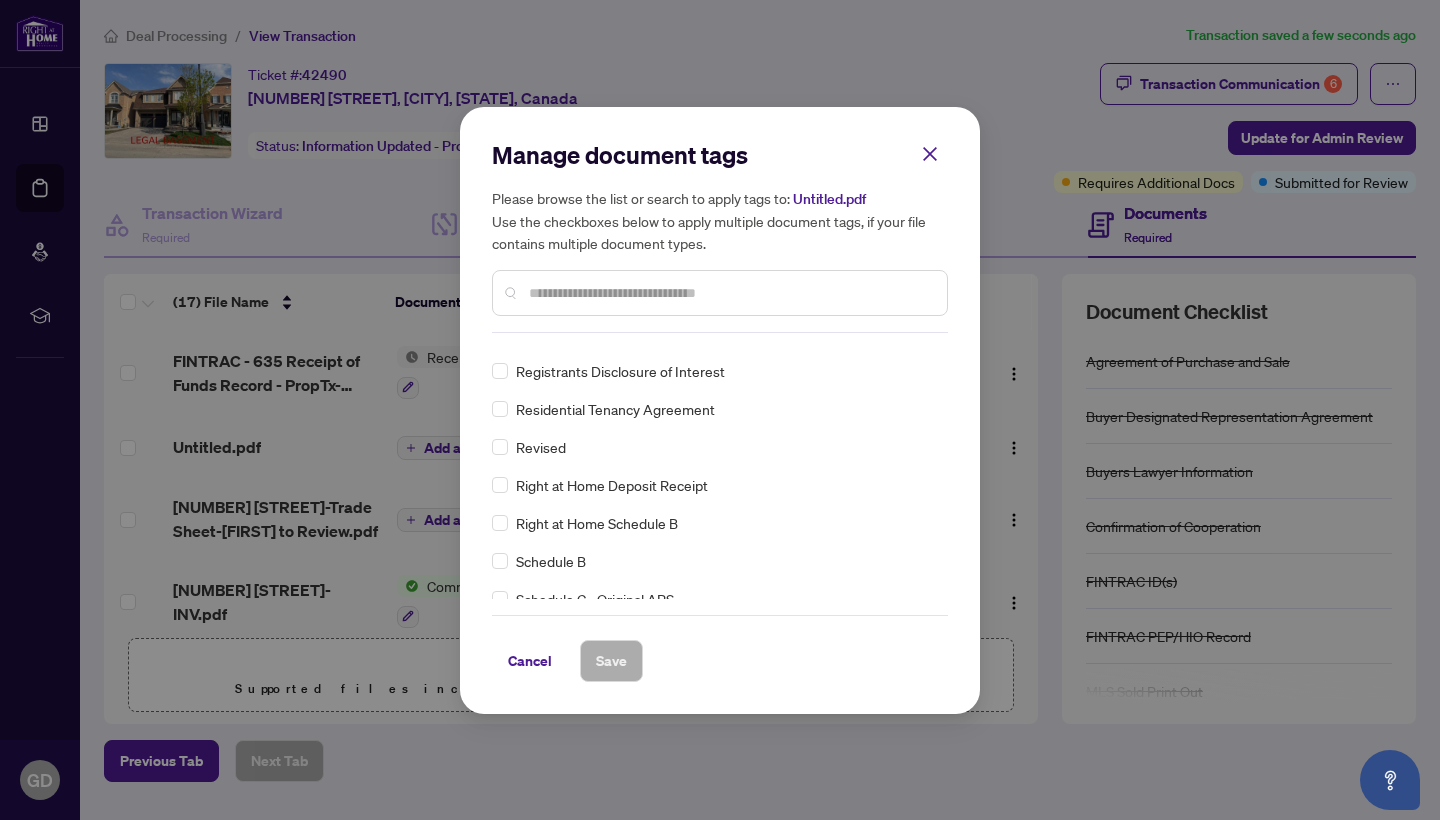 click at bounding box center (730, 293) 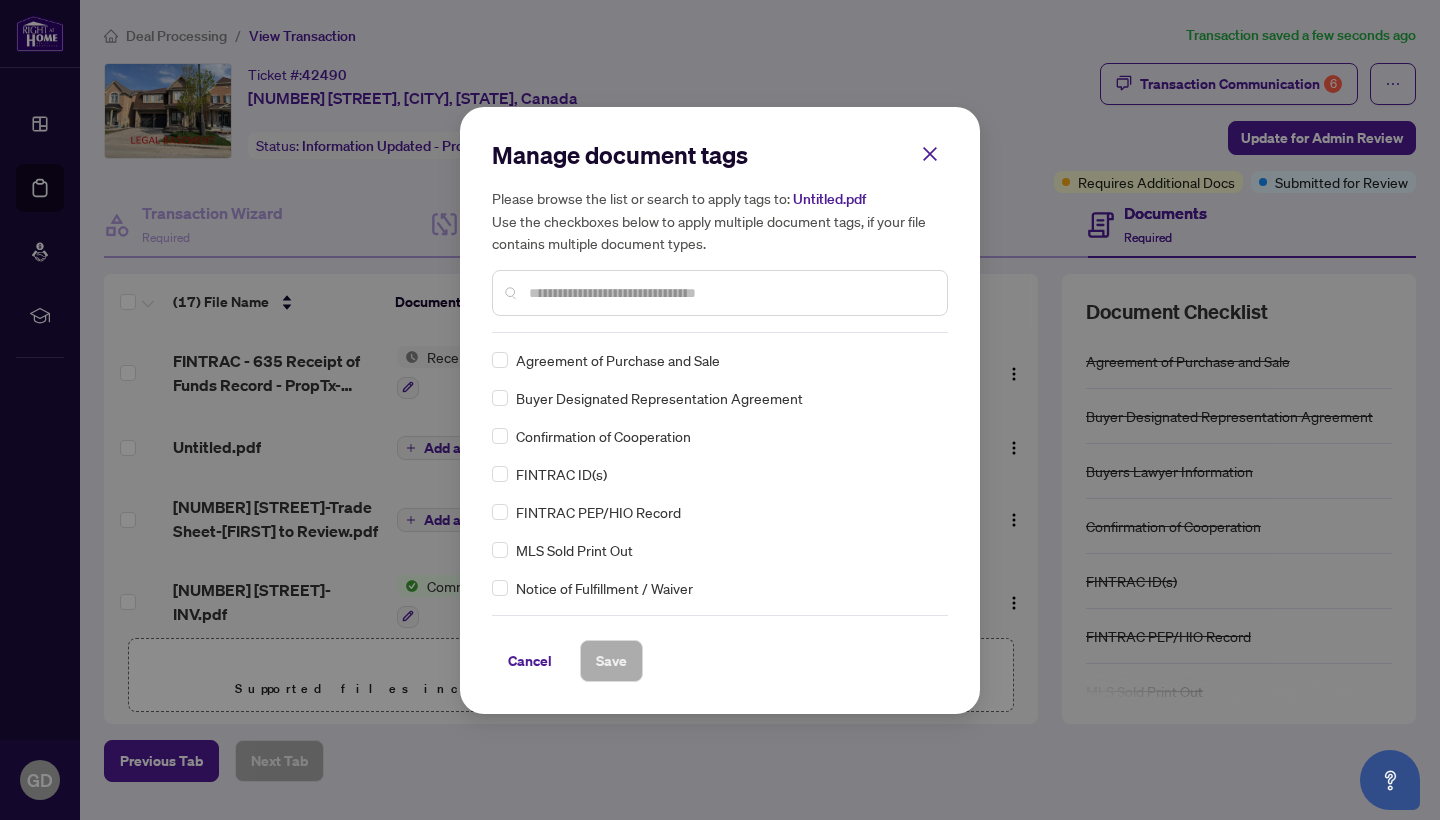 scroll, scrollTop: 0, scrollLeft: 0, axis: both 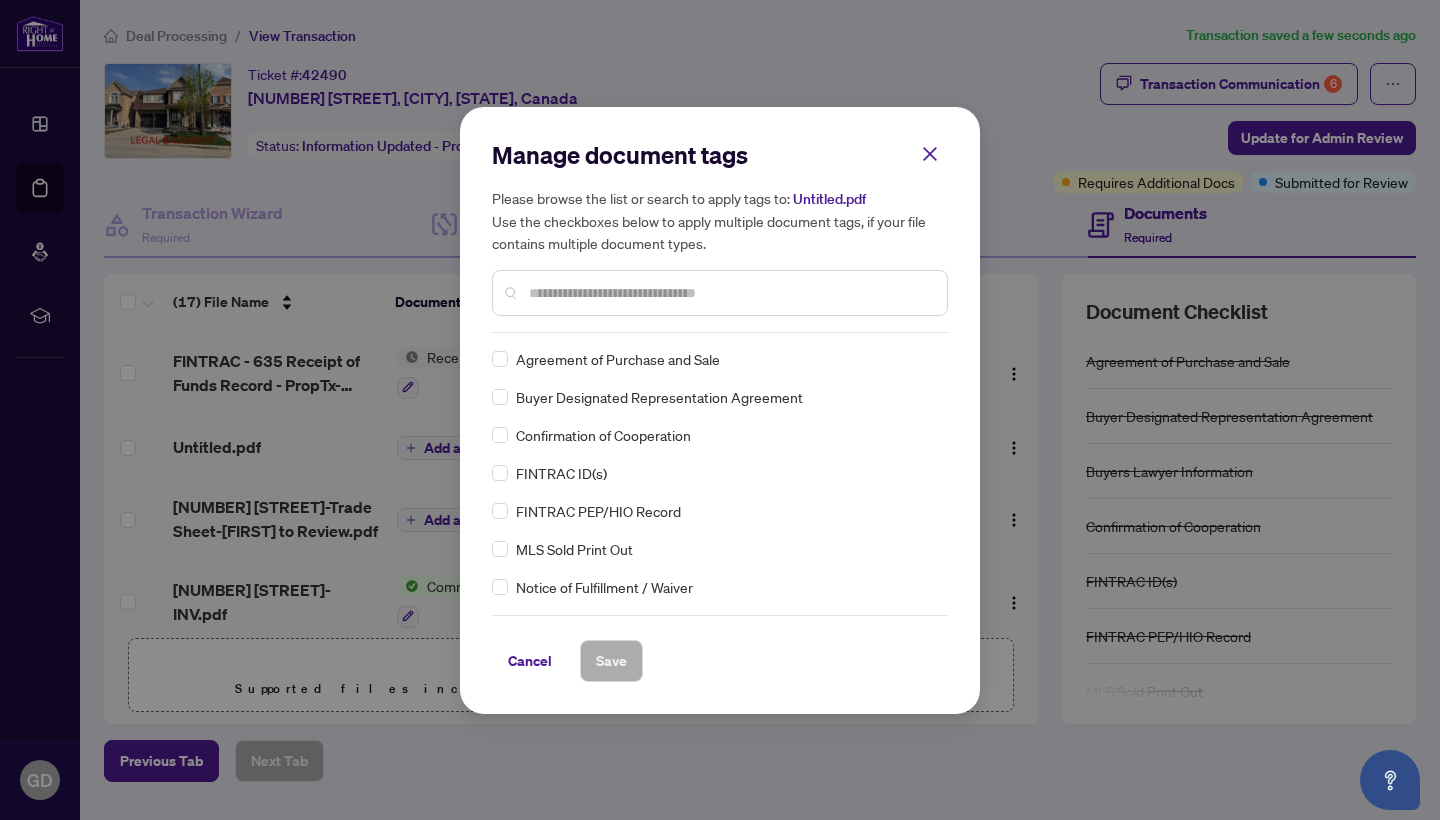 click on "FINTRAC ID(s)" at bounding box center [561, 473] 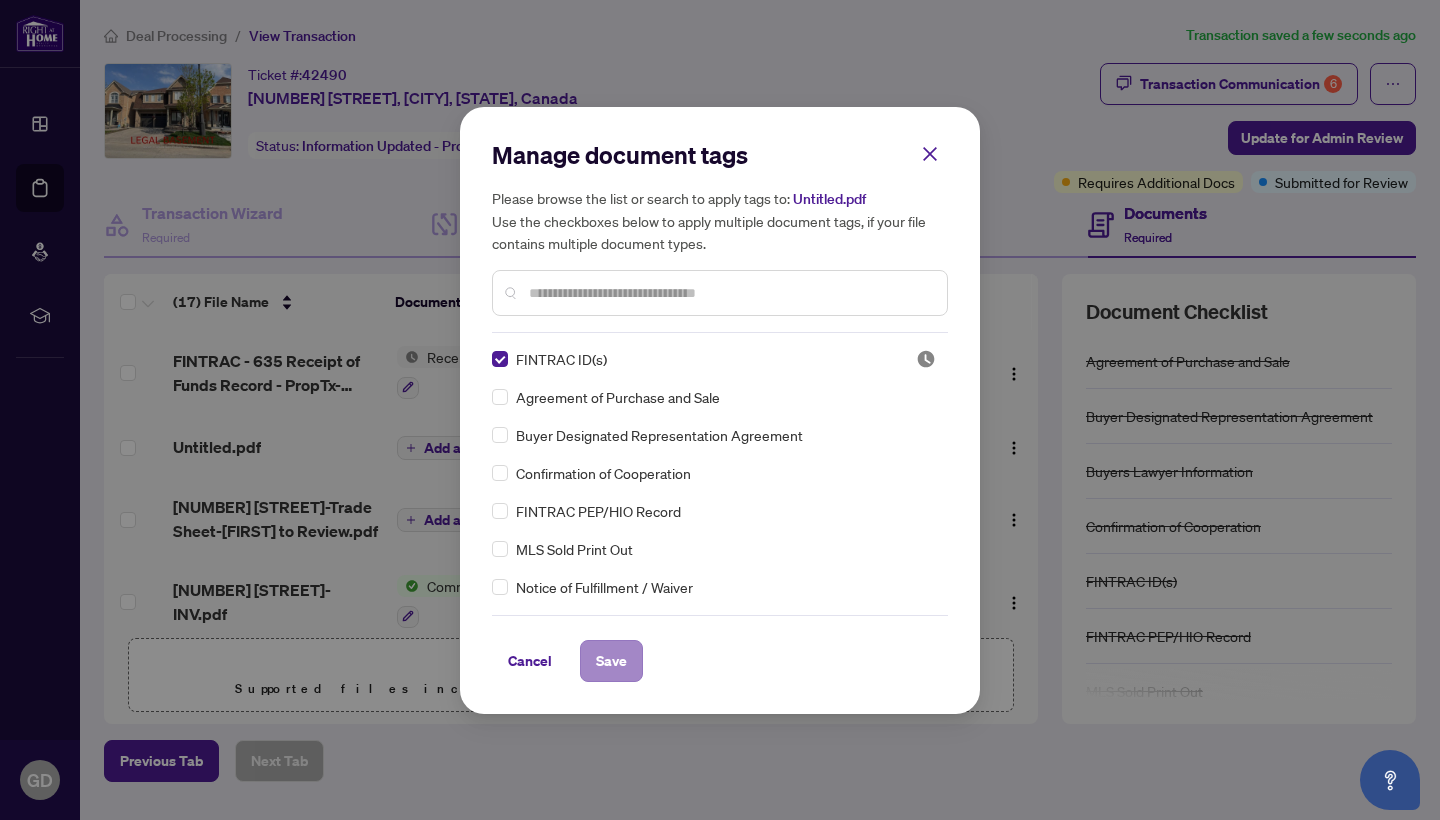 click on "Save" at bounding box center [611, 661] 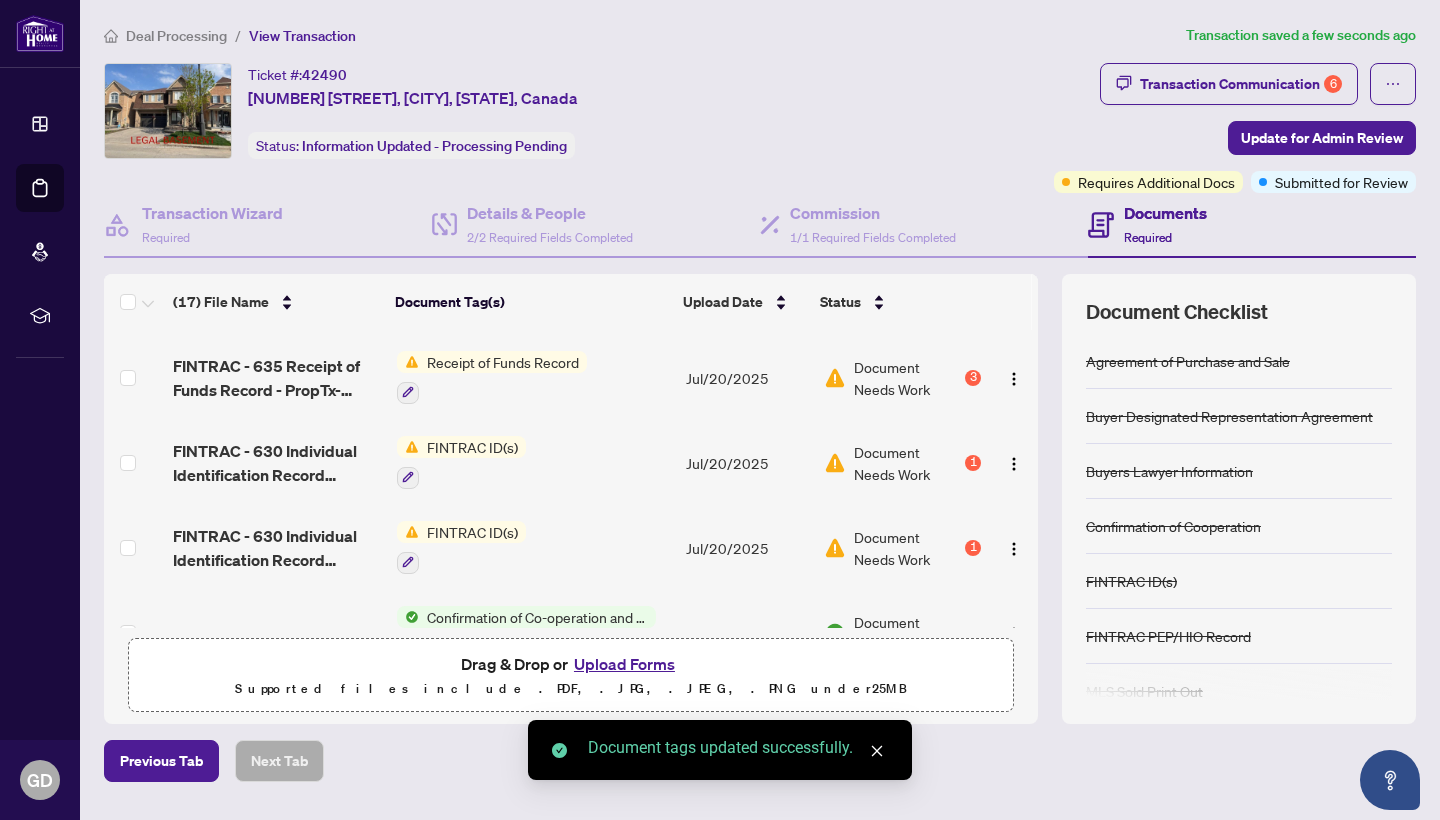 scroll, scrollTop: 331, scrollLeft: 0, axis: vertical 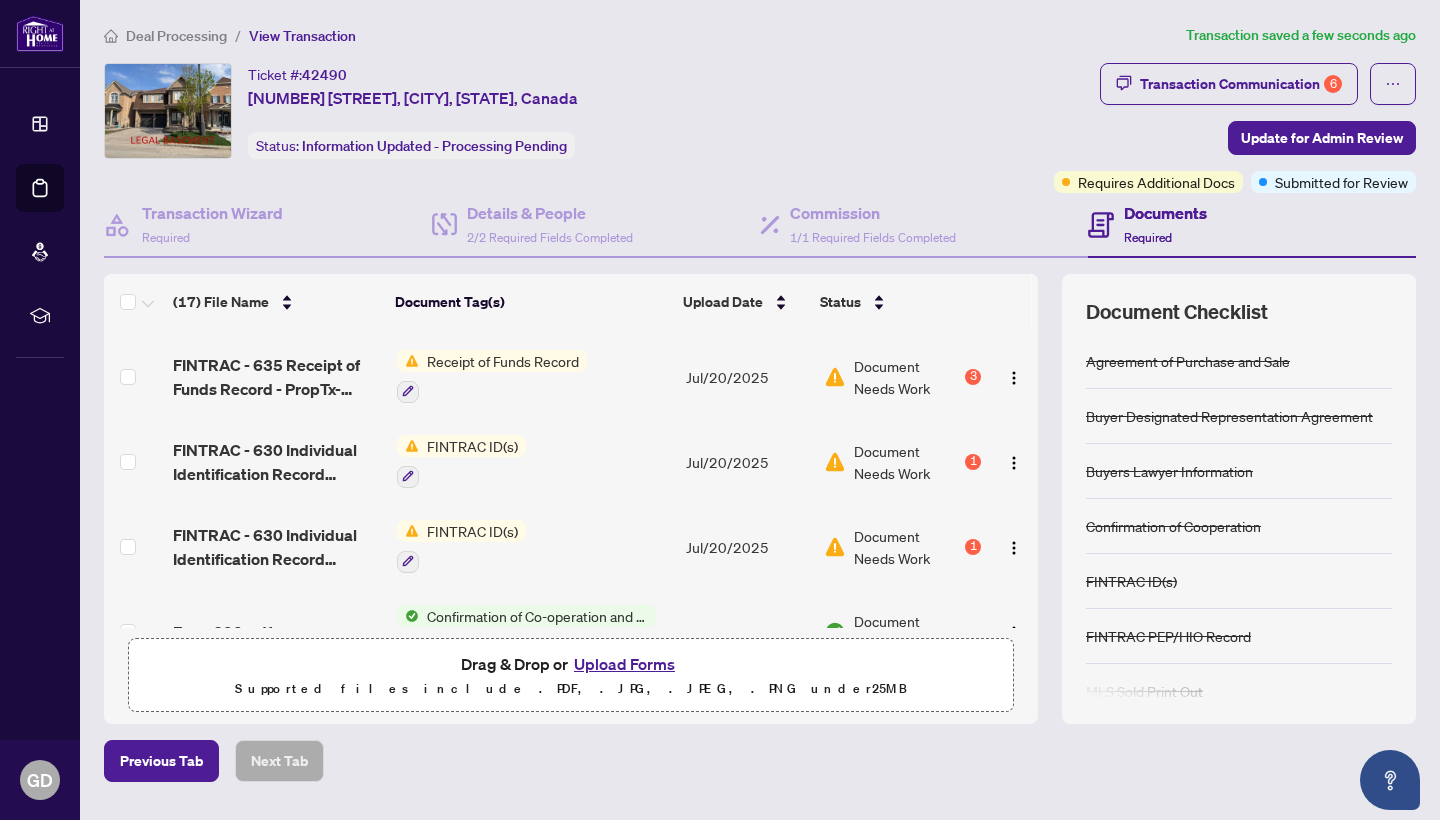 click on "Document Needs Work" at bounding box center (907, 377) 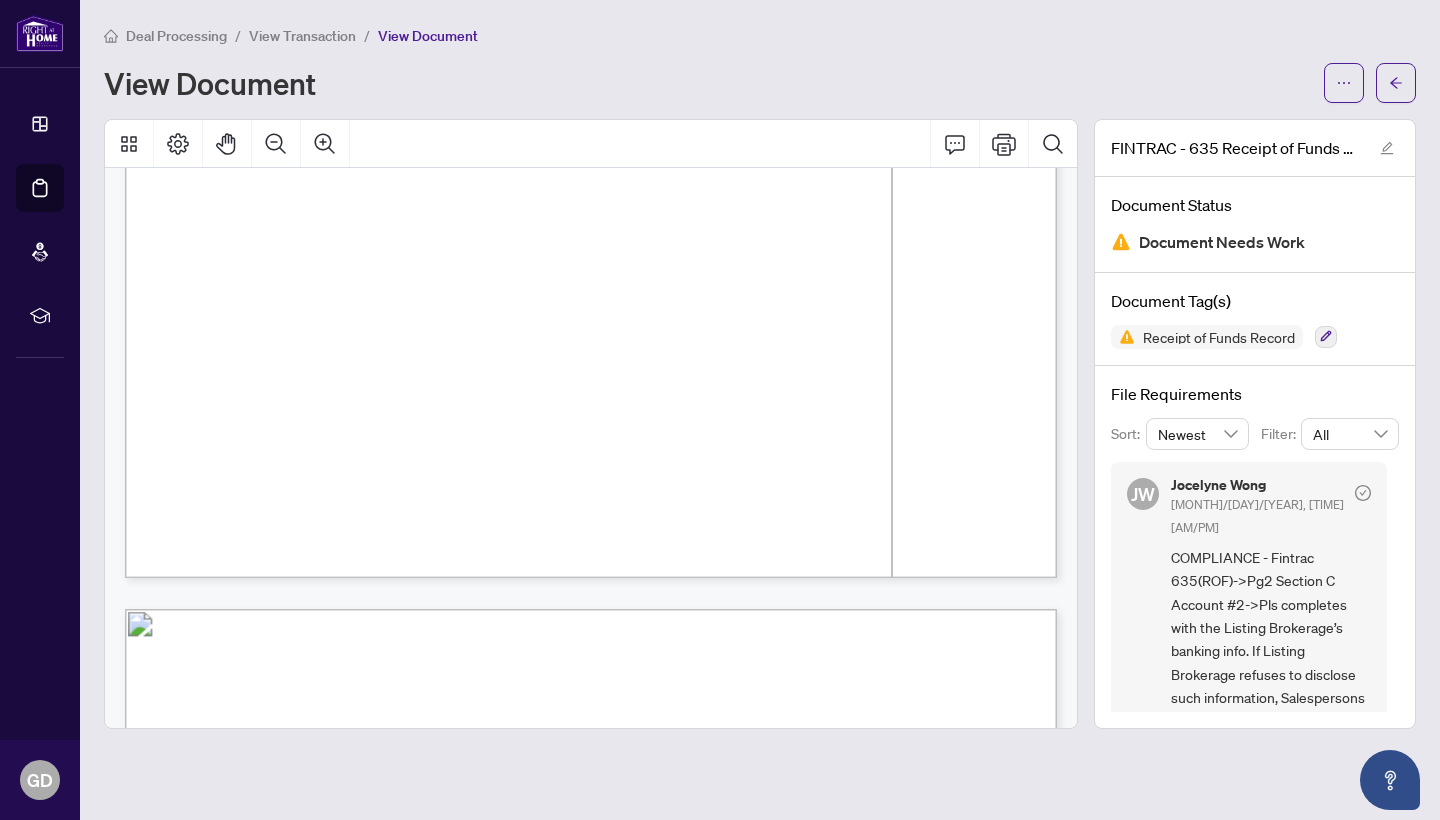 scroll, scrollTop: 1782, scrollLeft: 0, axis: vertical 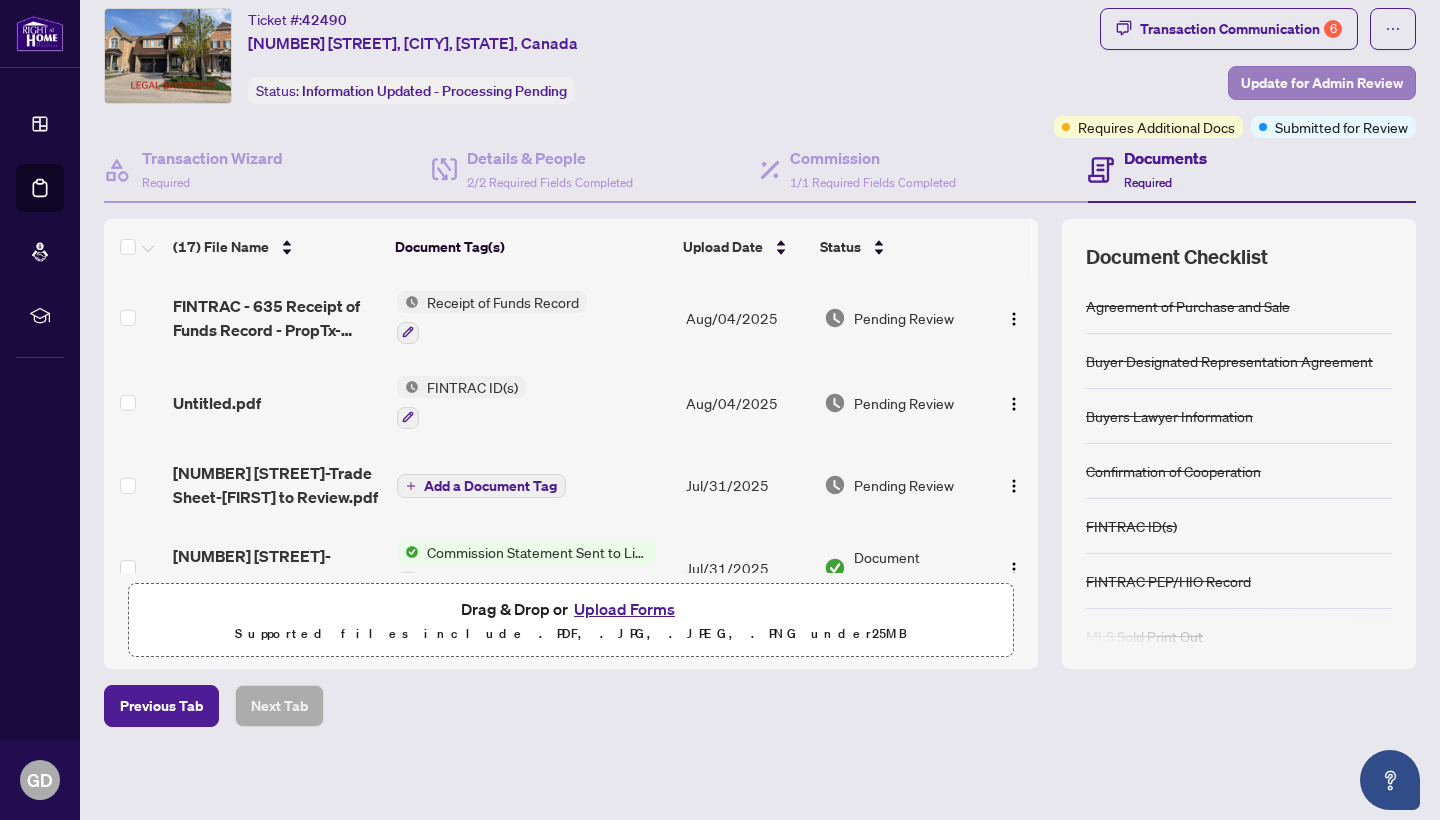 click on "Update for Admin Review" at bounding box center (1322, 83) 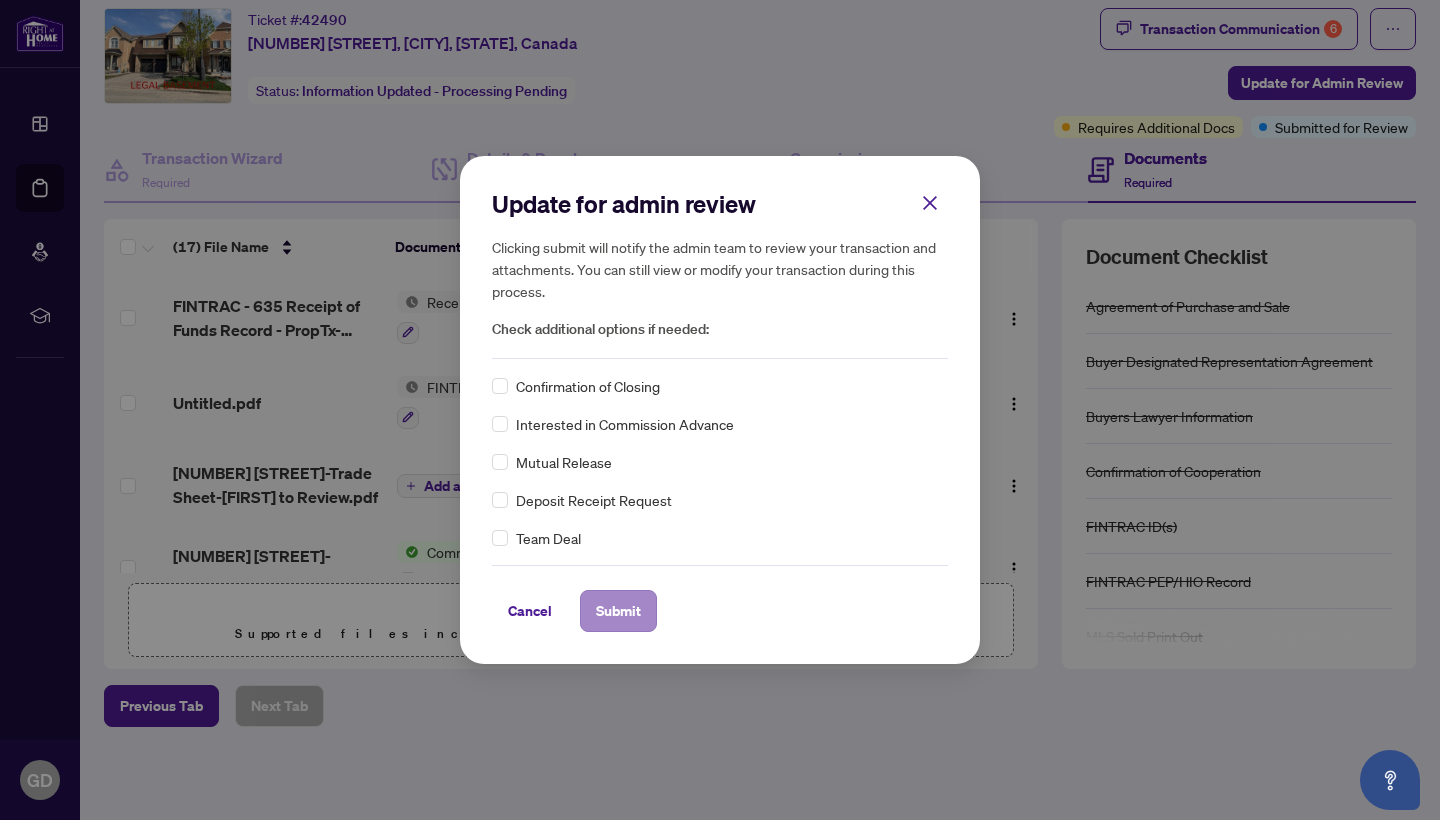 click on "Submit" at bounding box center (618, 611) 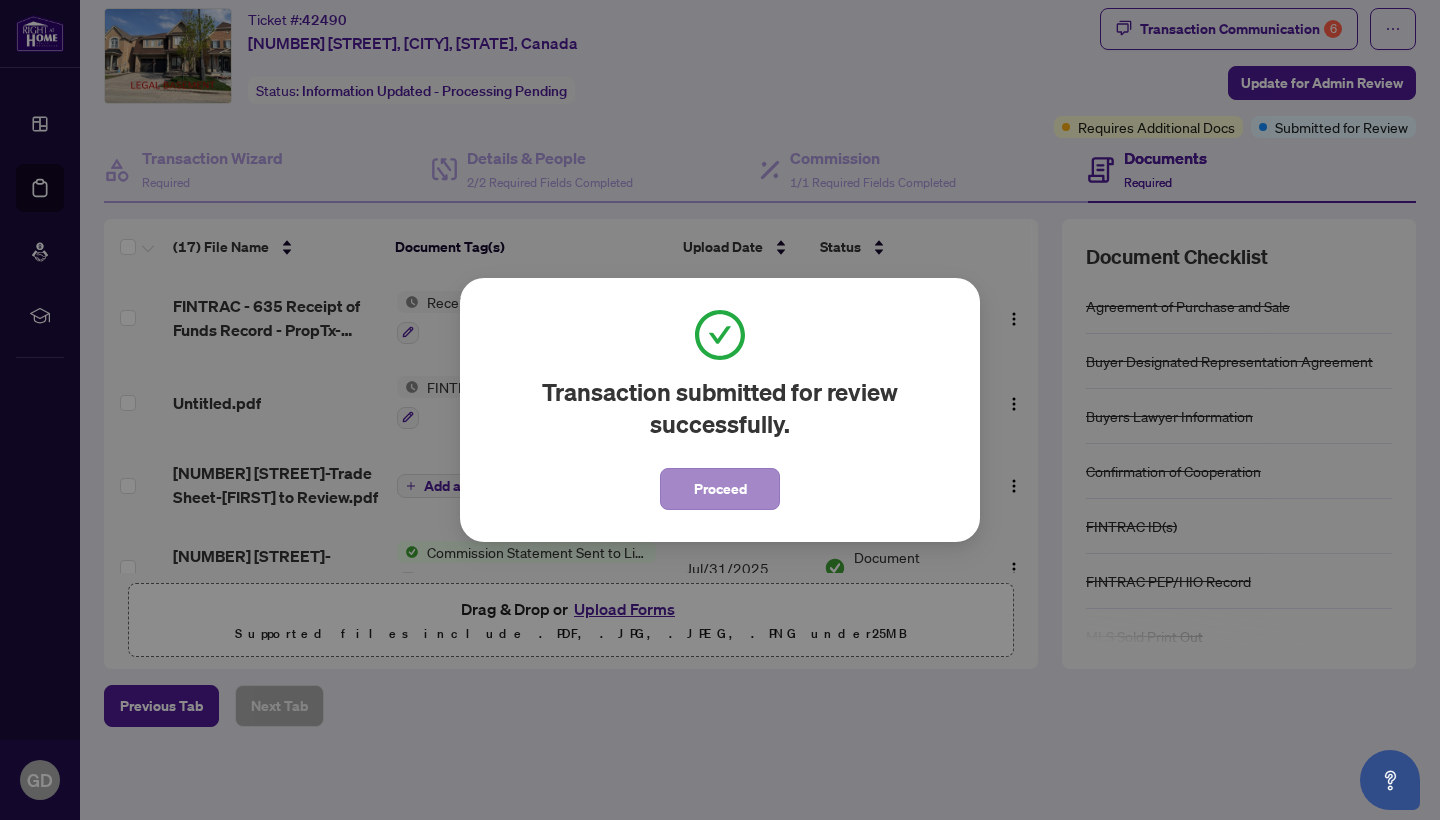 click on "Proceed" at bounding box center (720, 489) 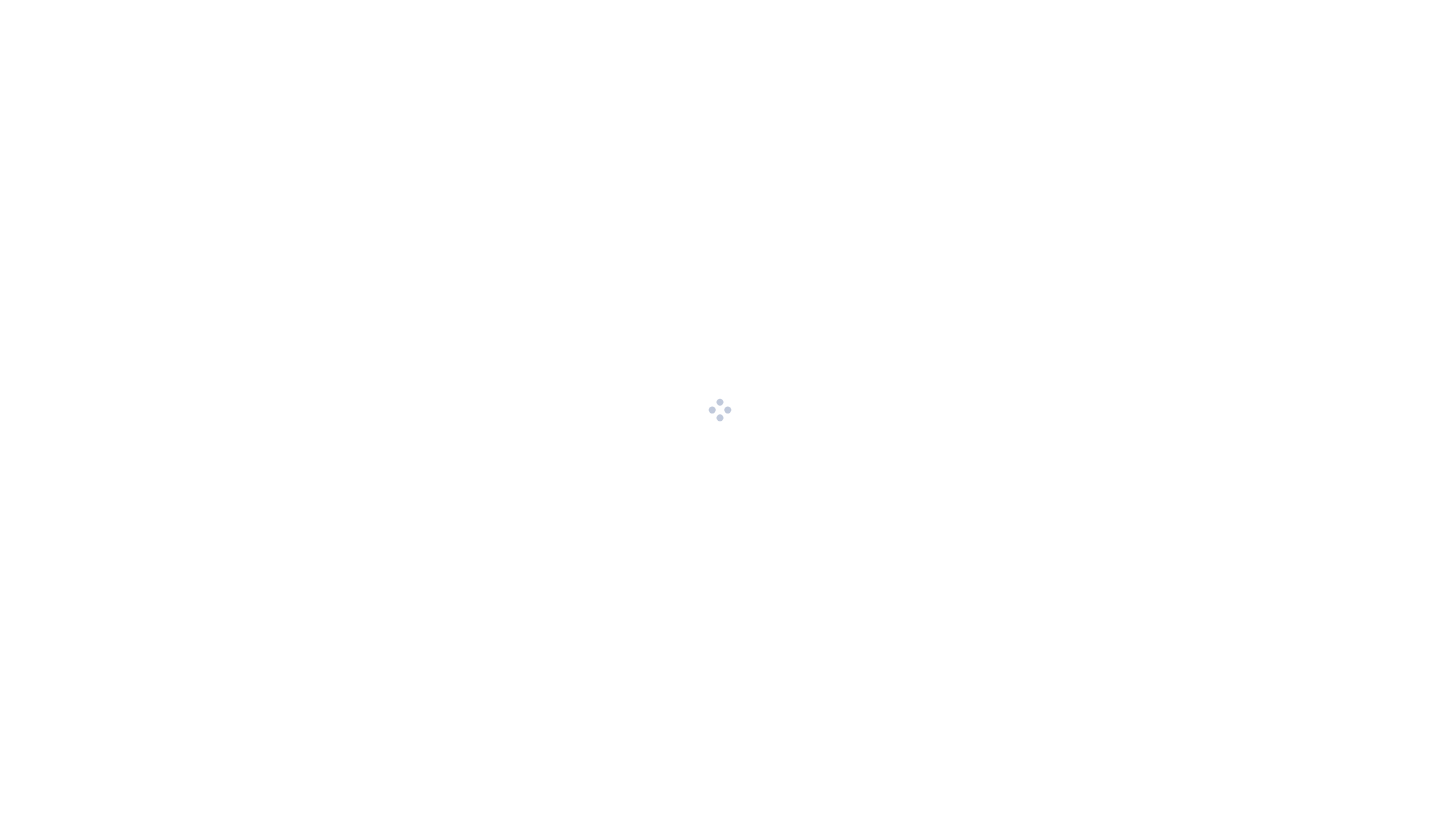 scroll, scrollTop: 0, scrollLeft: 0, axis: both 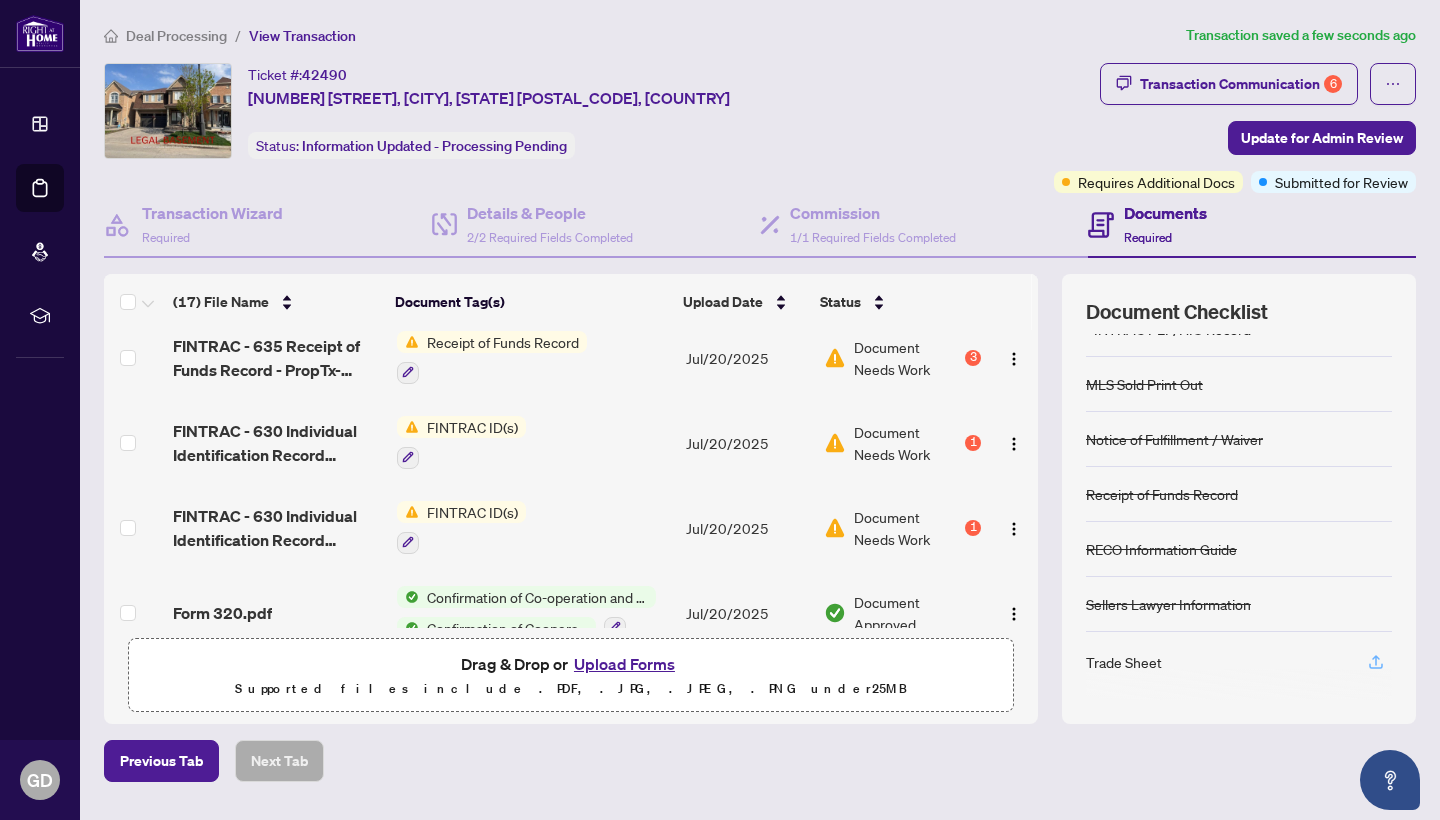 click 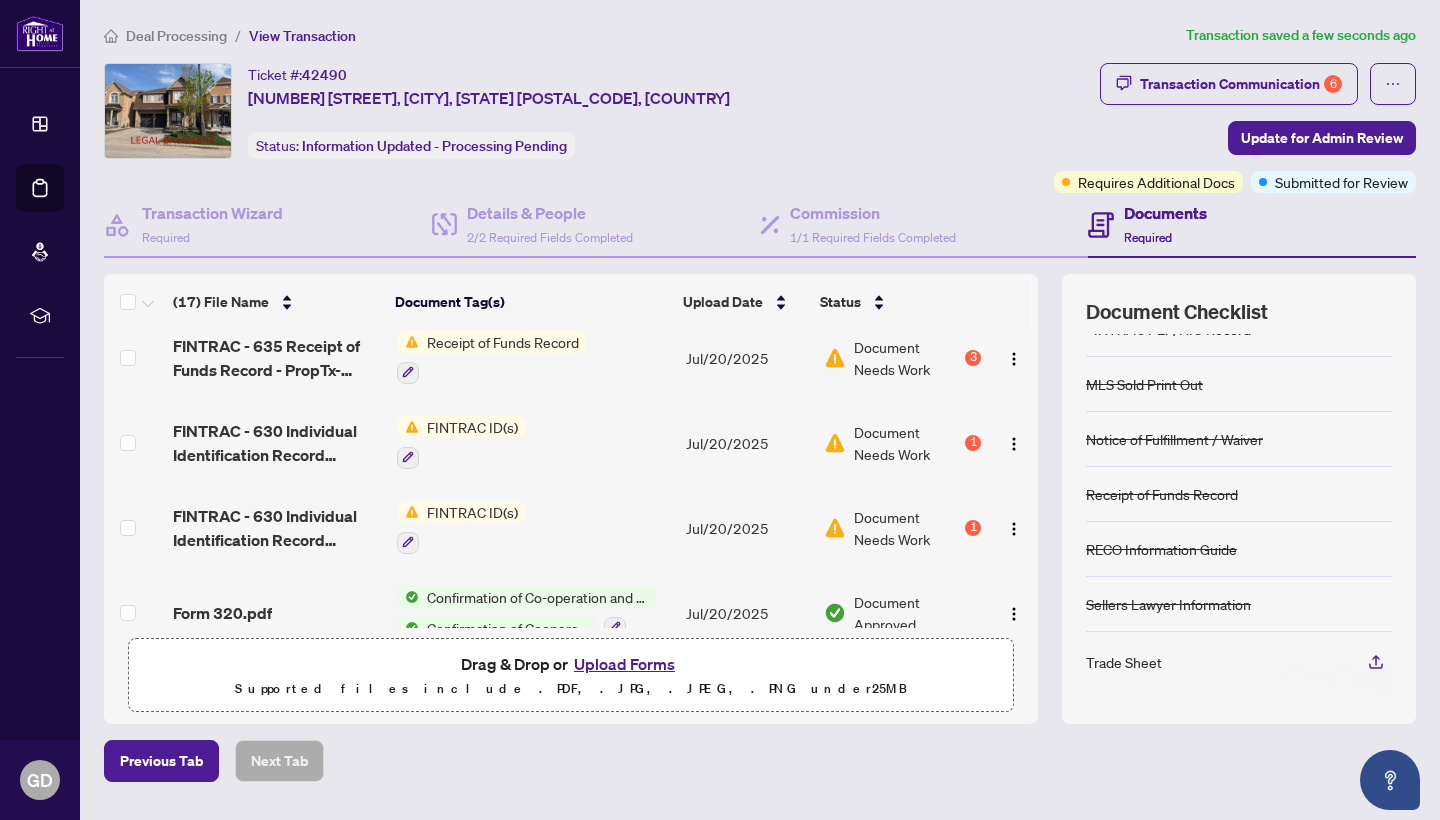 click on "Trade Sheet" at bounding box center [1124, 662] 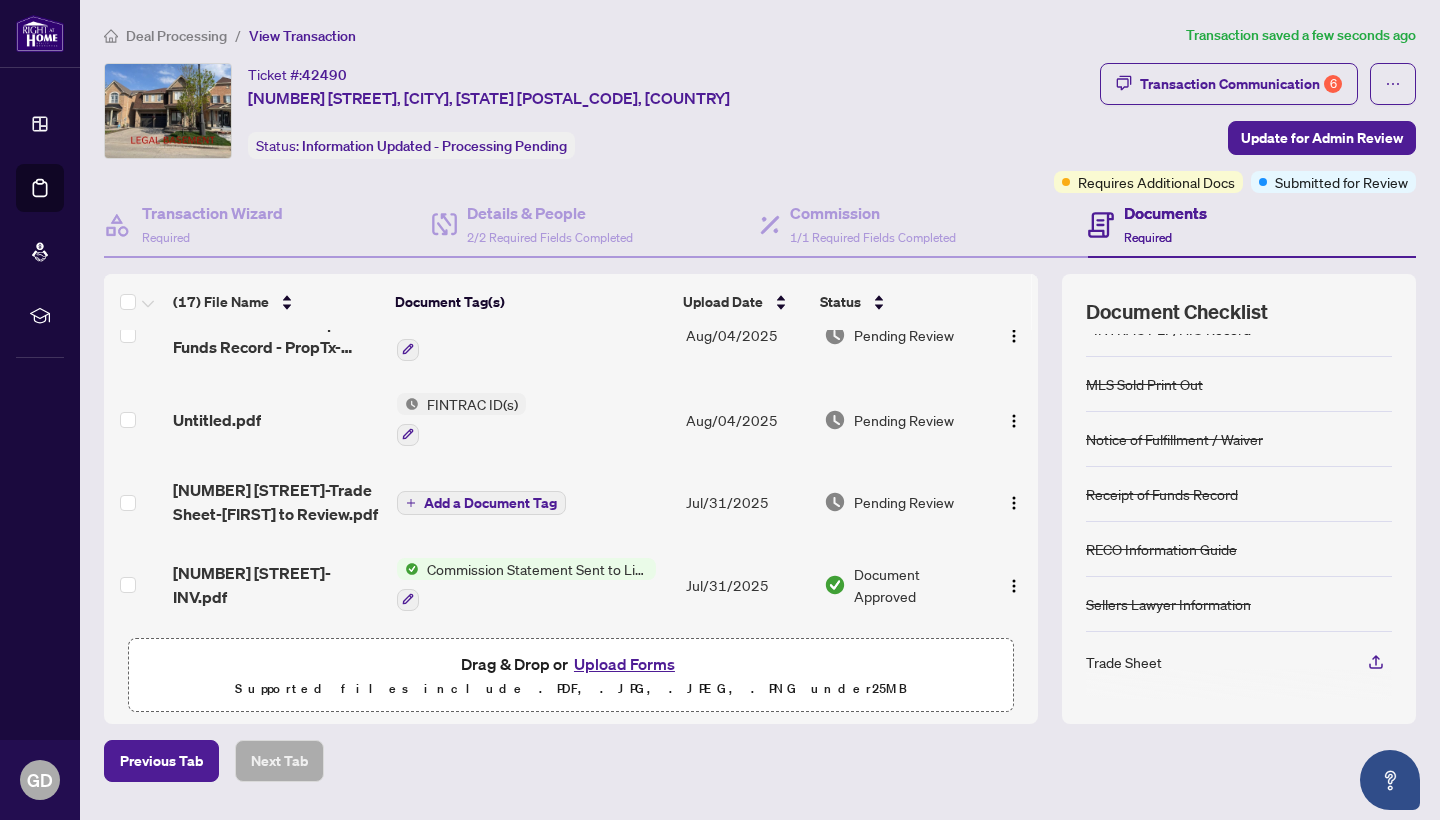 scroll, scrollTop: 24, scrollLeft: 0, axis: vertical 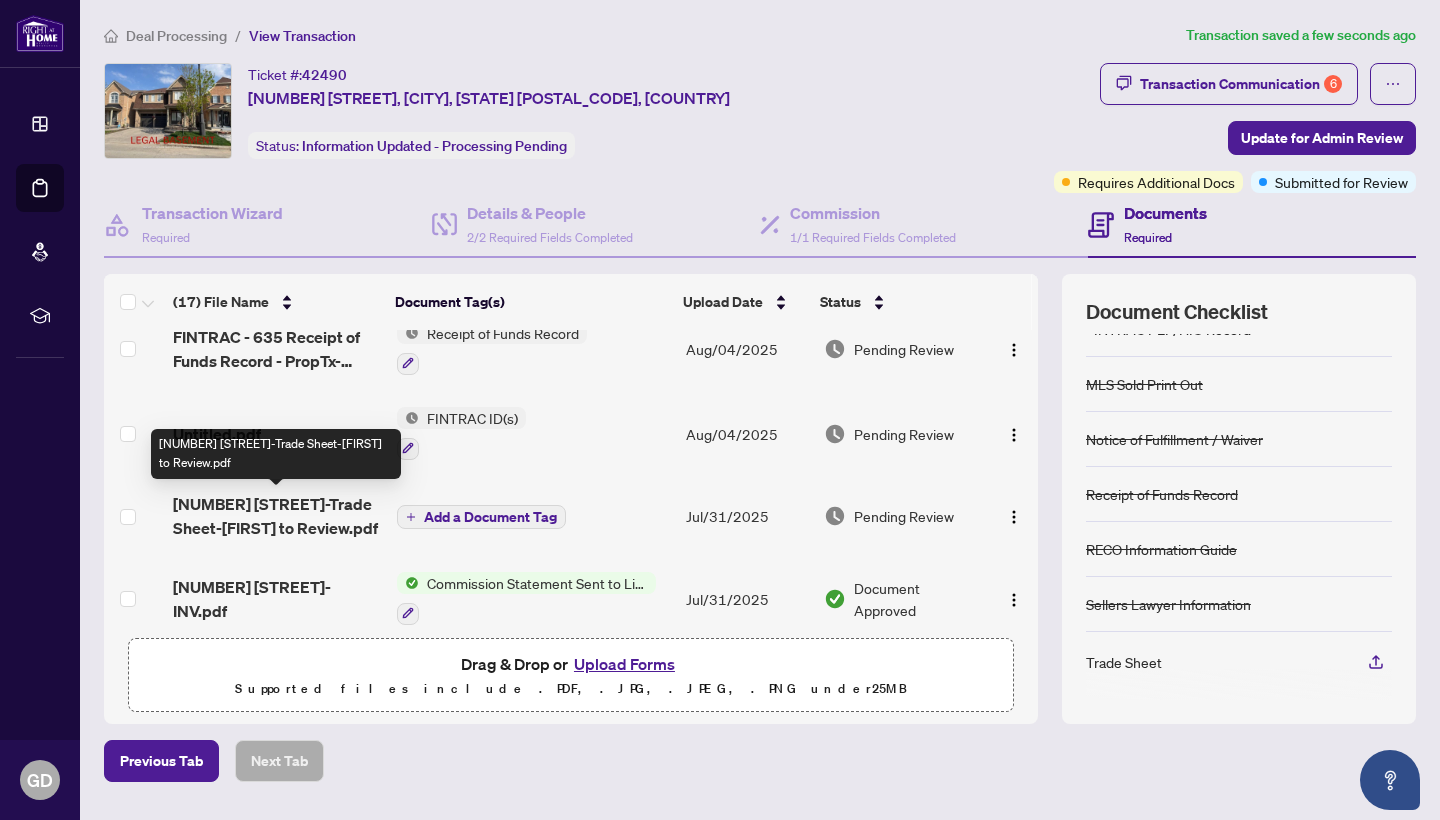 click on "[NUMBER] [STREET]-Trade Sheet-[FIRST] to Review.pdf" at bounding box center (277, 516) 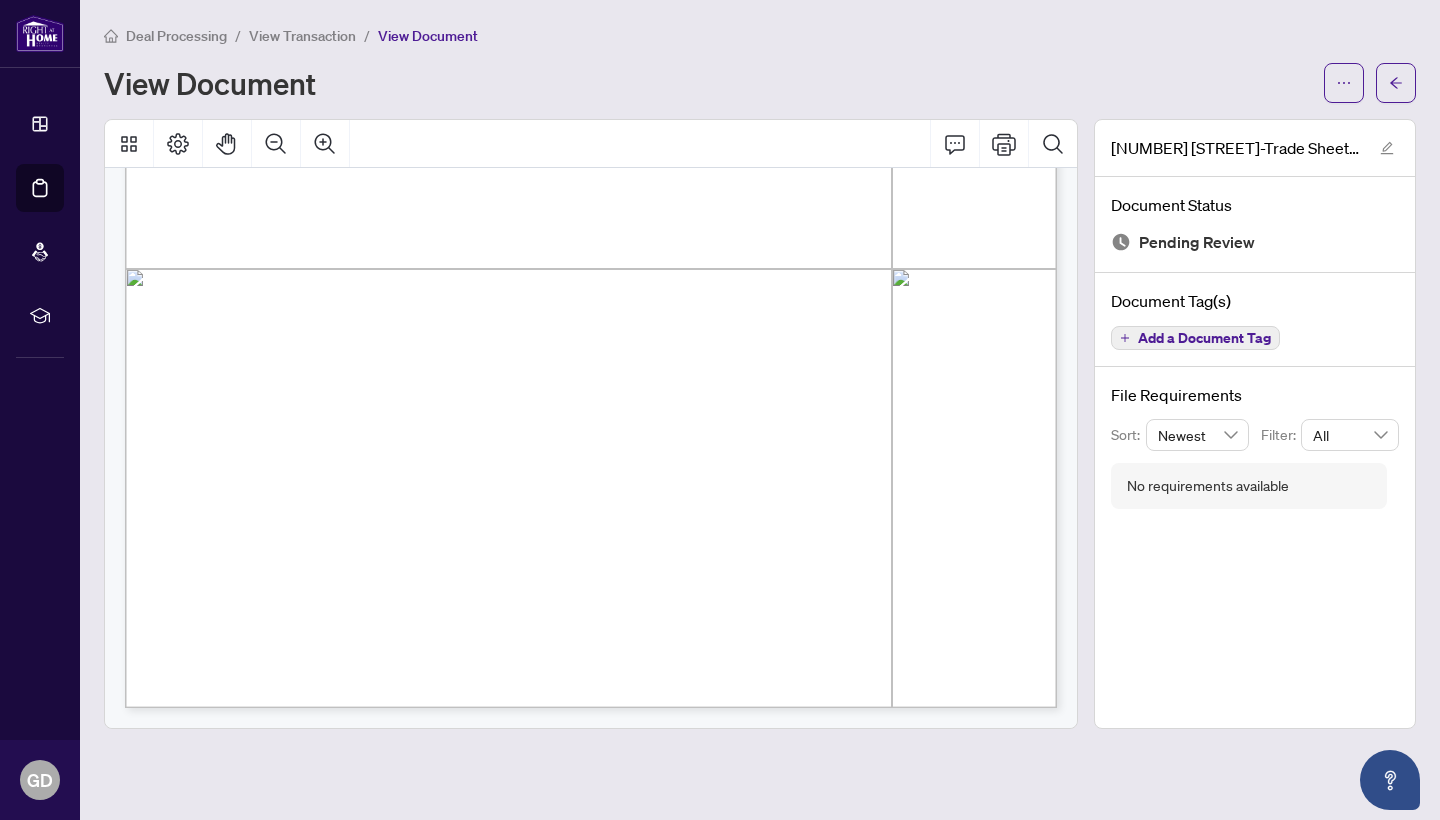 scroll, scrollTop: 686, scrollLeft: 0, axis: vertical 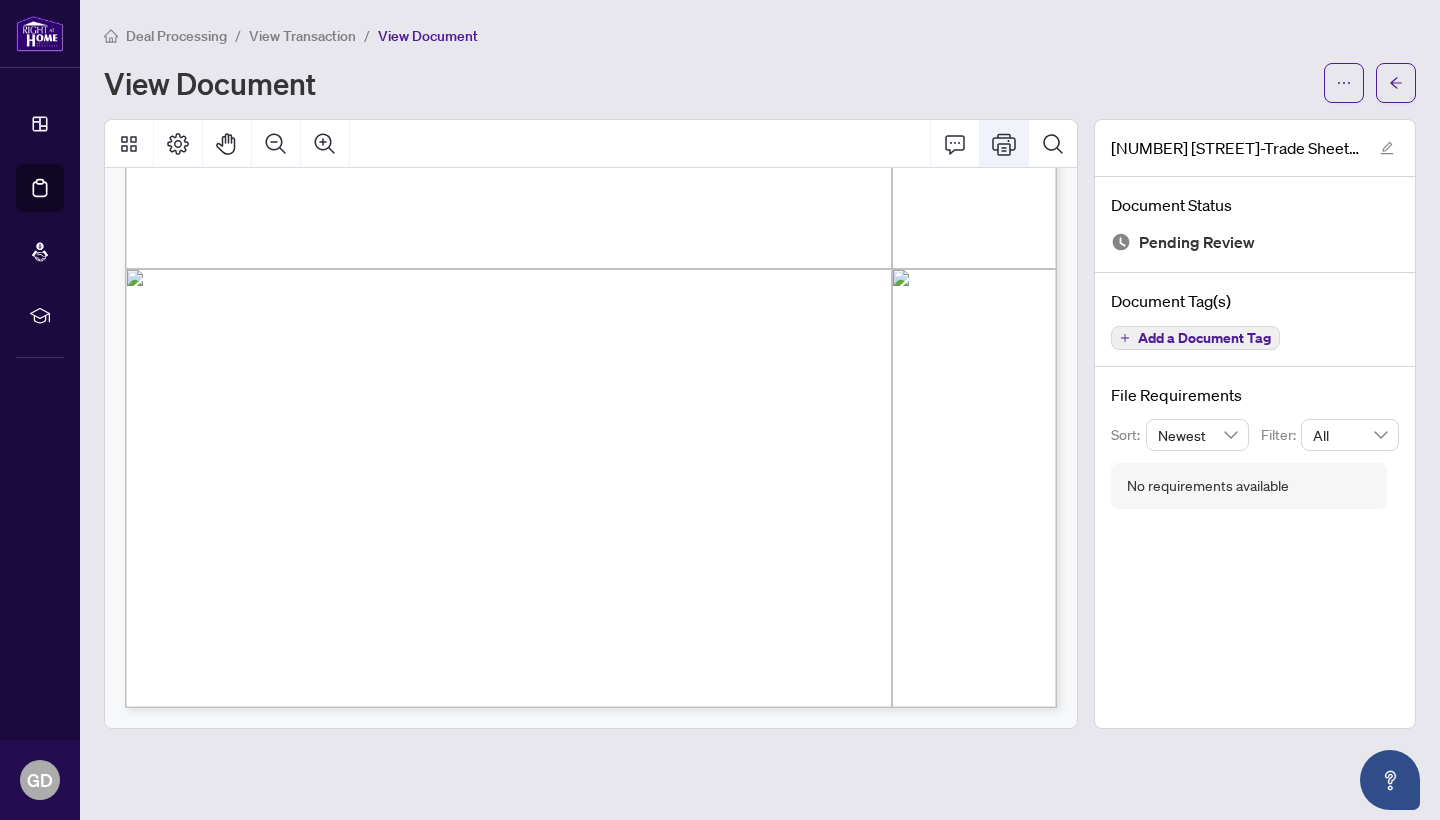 click 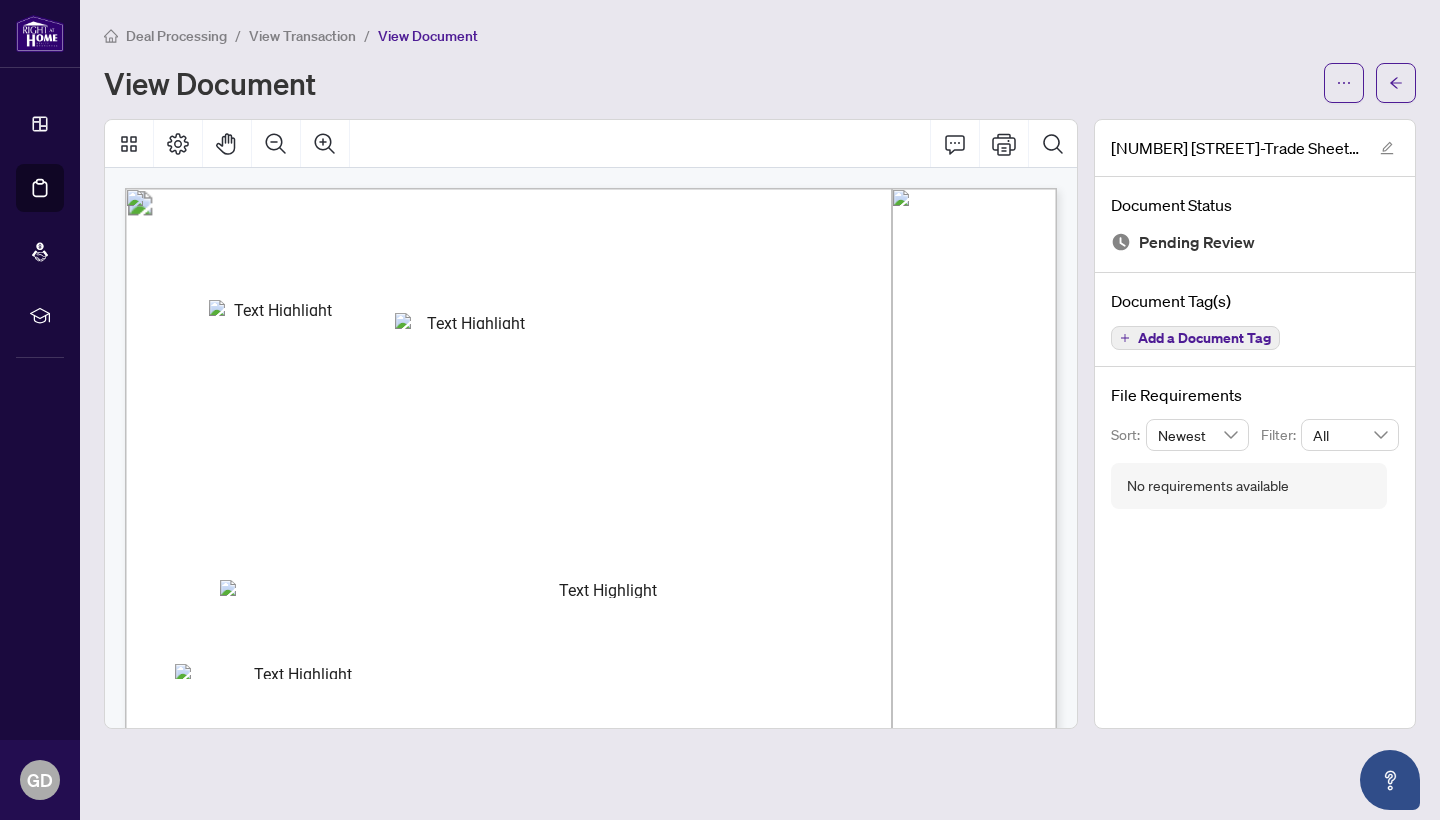 scroll, scrollTop: -5, scrollLeft: 0, axis: vertical 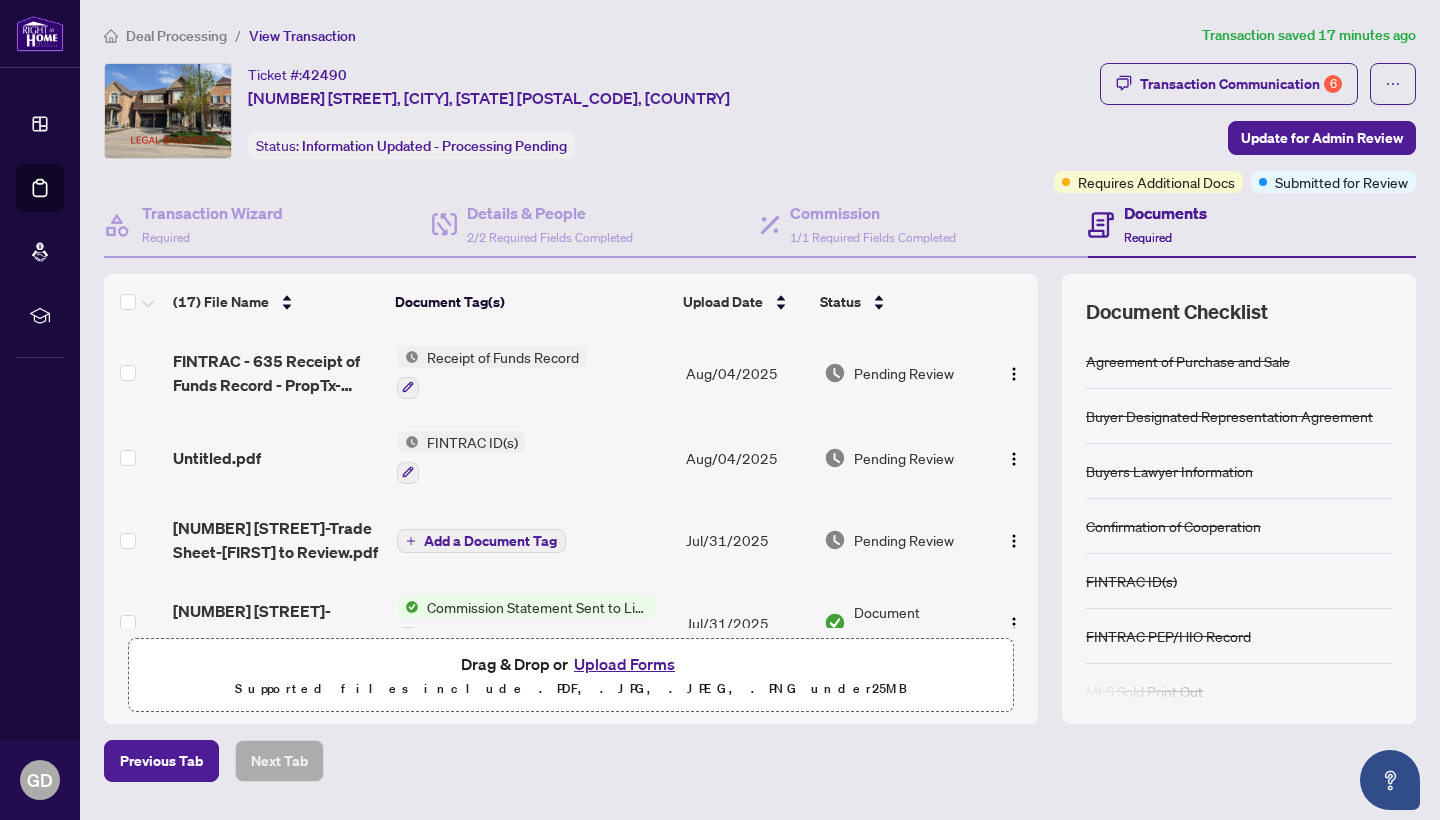 click on "Upload Forms" at bounding box center (624, 664) 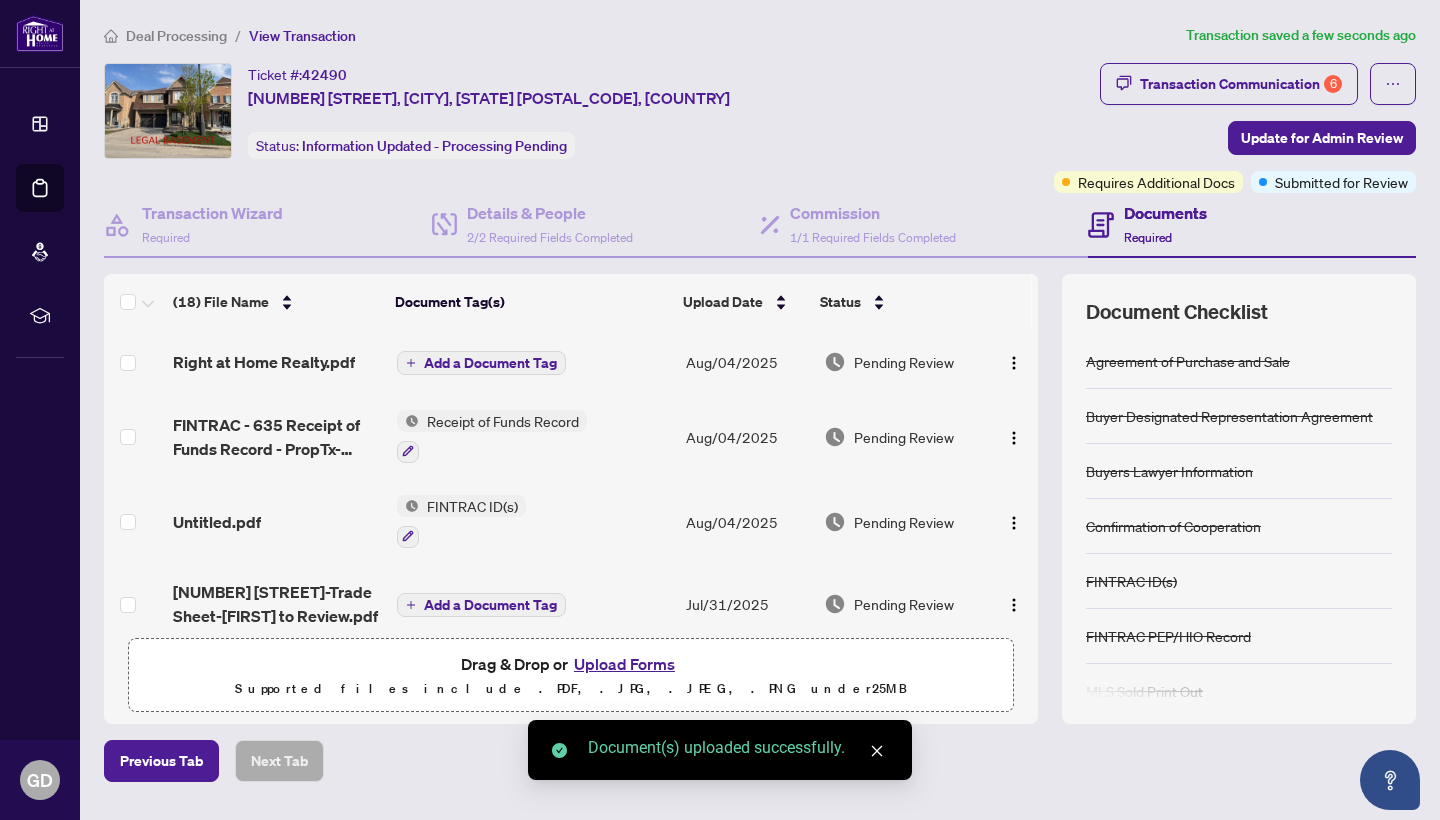scroll, scrollTop: 0, scrollLeft: 0, axis: both 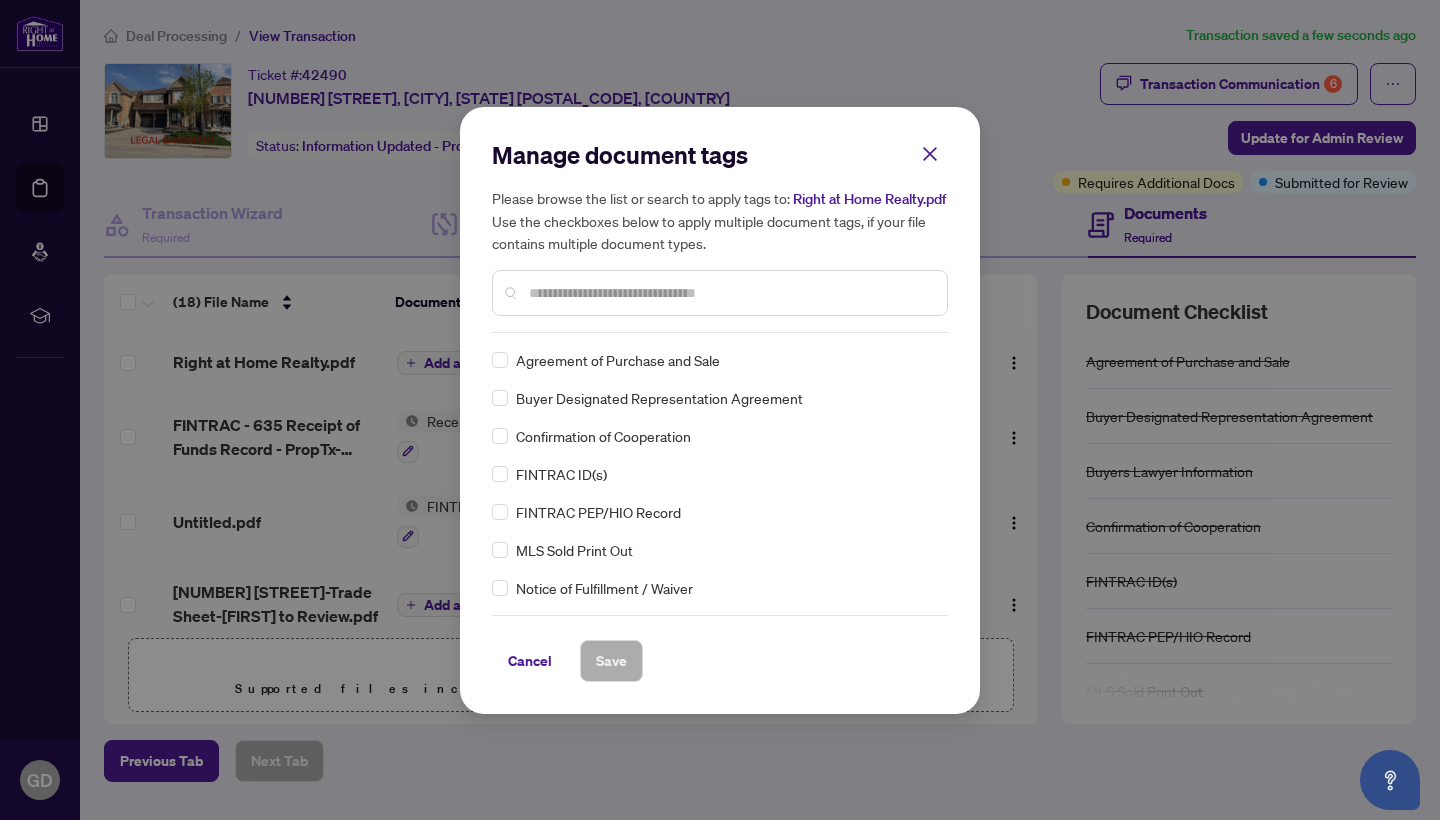 click on "Please browse the list or search to apply tags to:   Right at Home Realty.pdf   Use the checkboxes below to apply multiple document tags, if your file contains multiple document types." at bounding box center [720, 251] 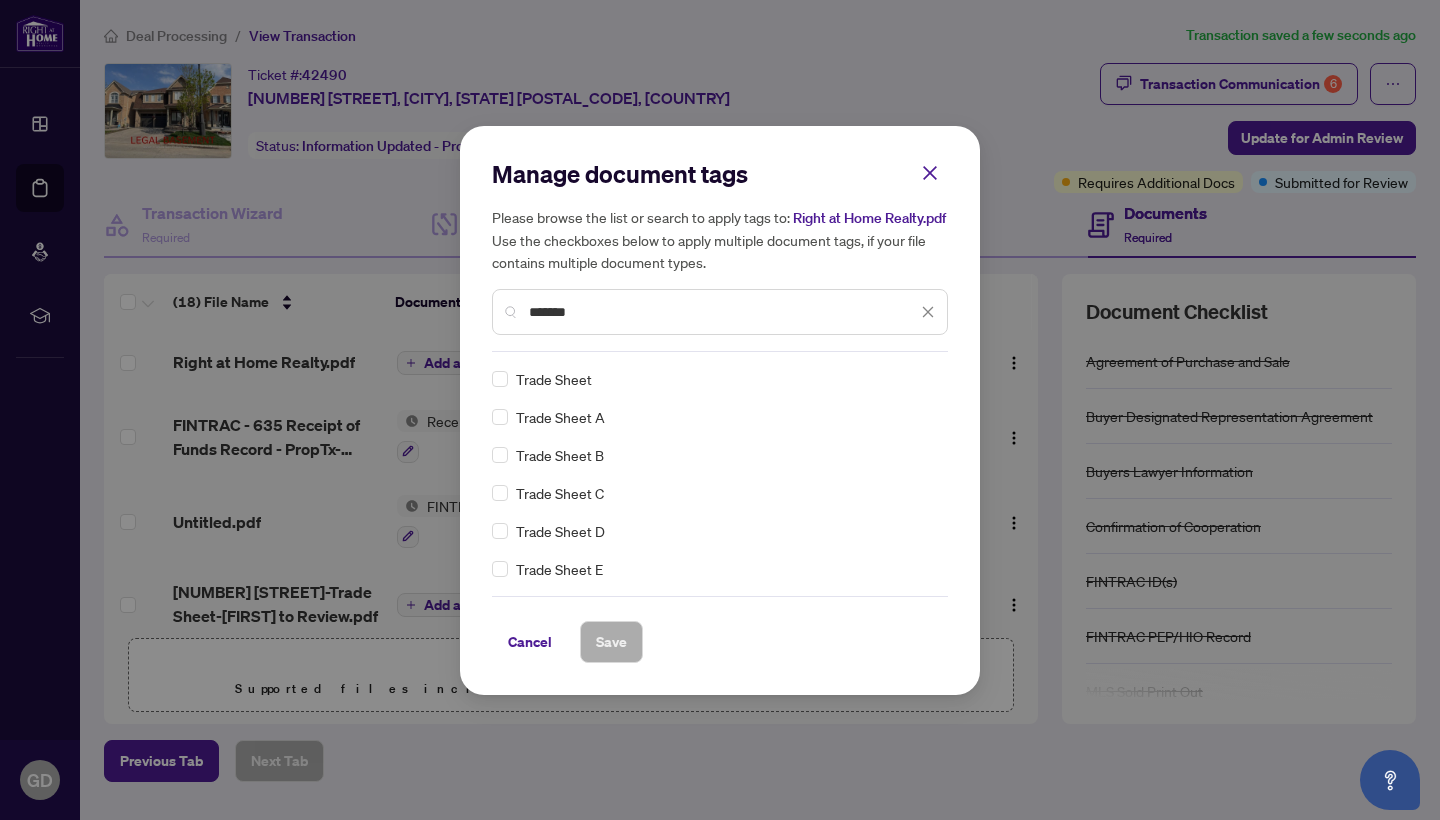type on "*******" 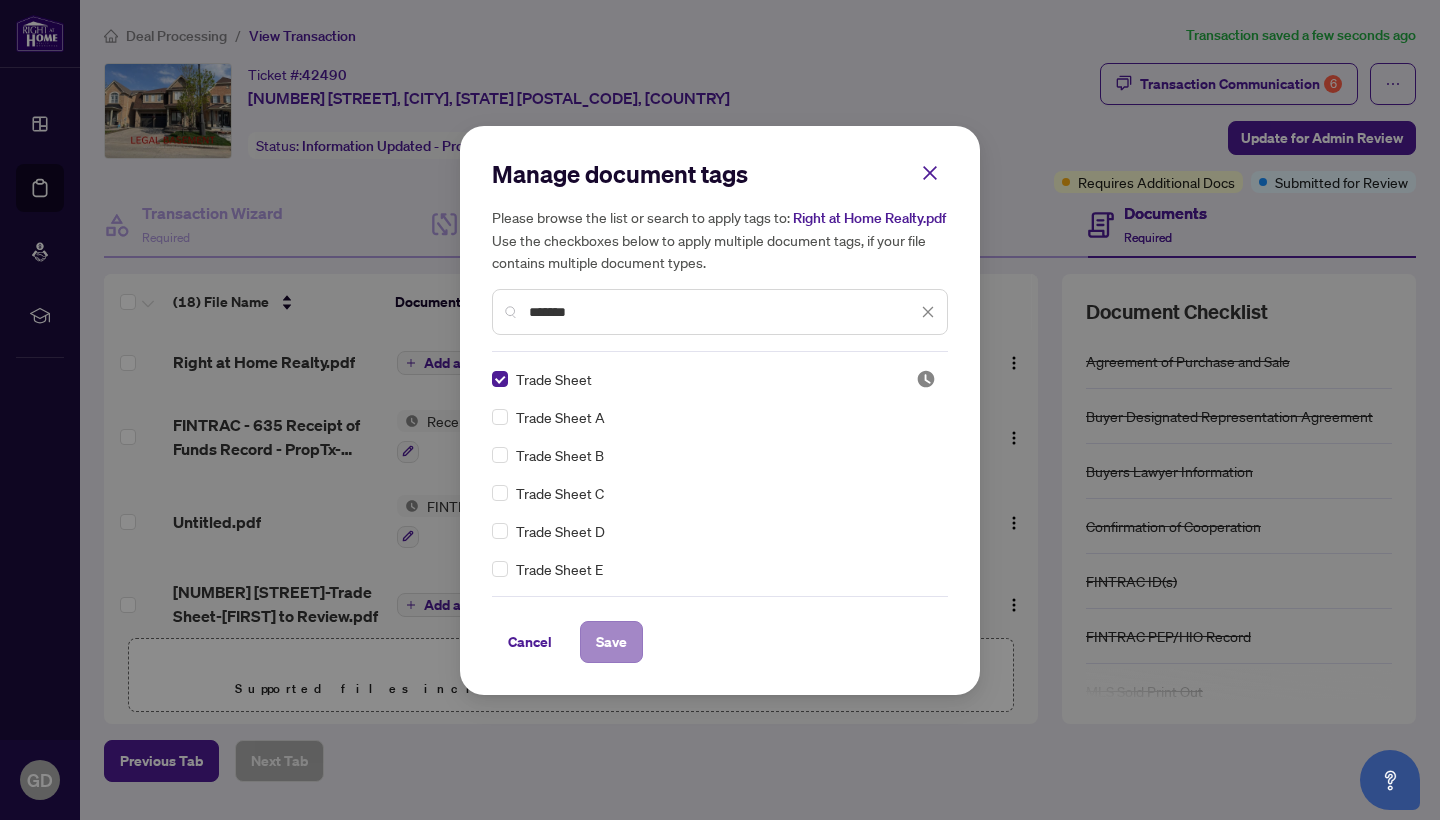 click on "Save" at bounding box center (611, 642) 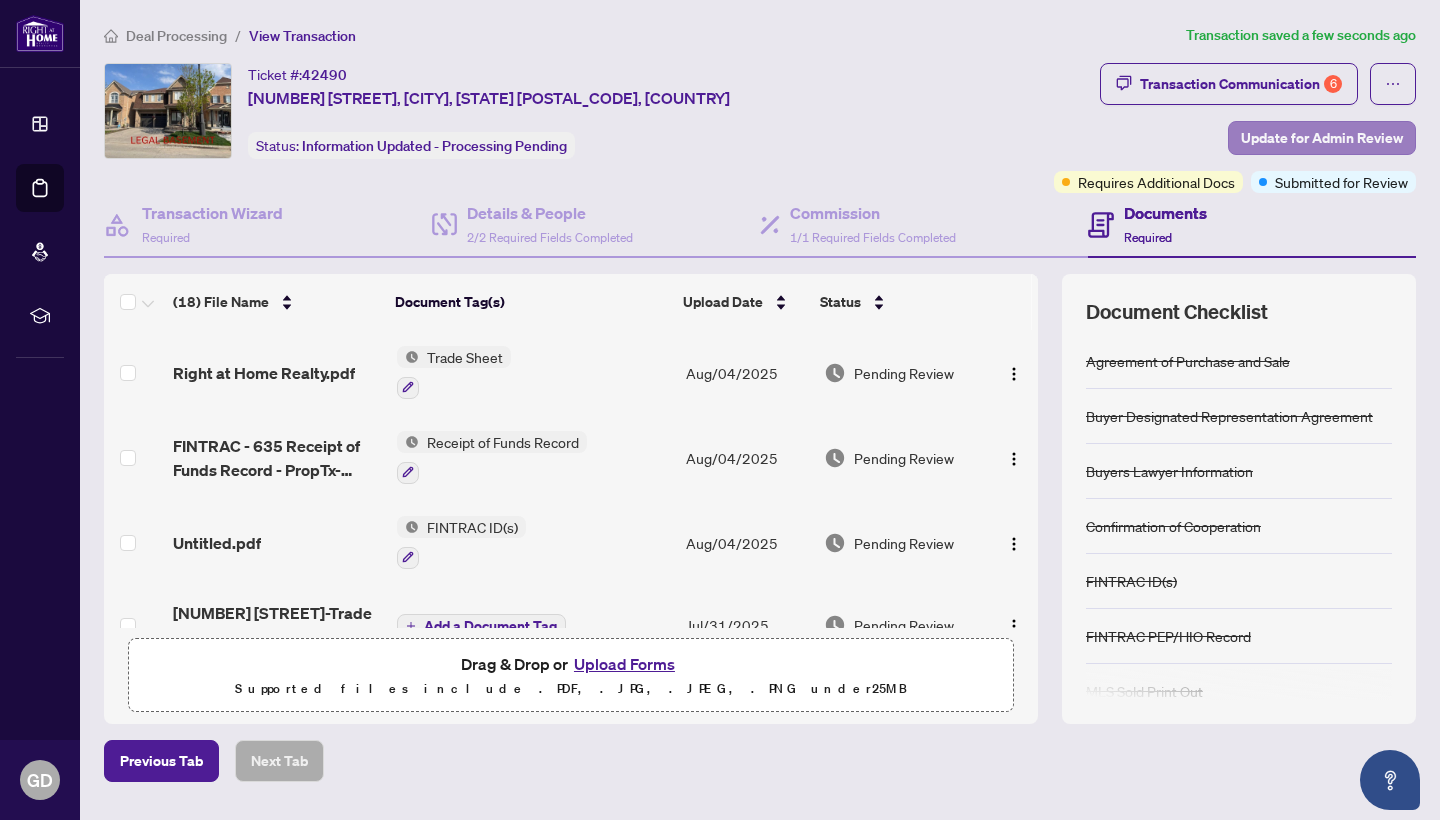 click on "Update for Admin Review" at bounding box center (1322, 138) 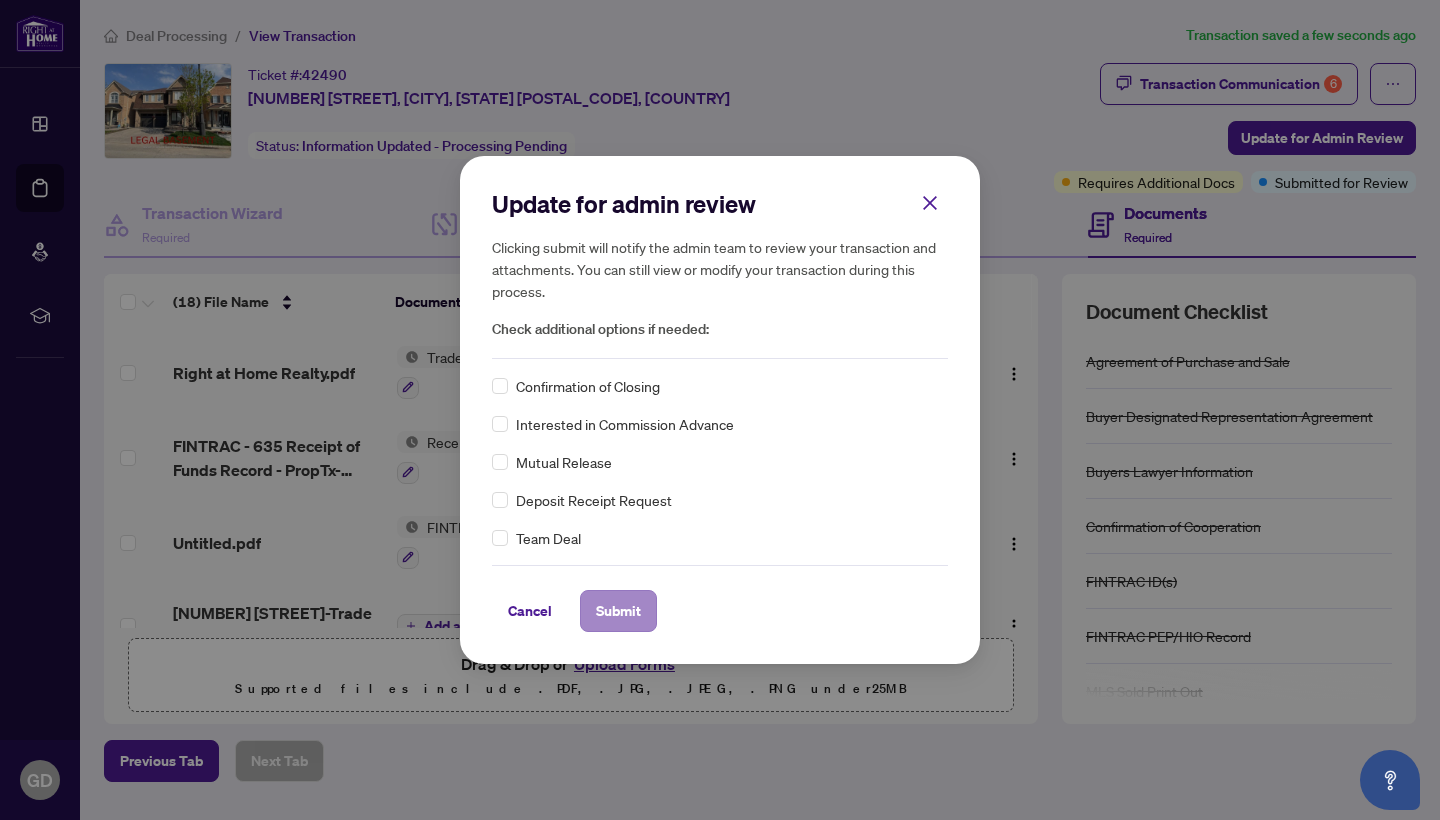 click on "Submit" at bounding box center (618, 611) 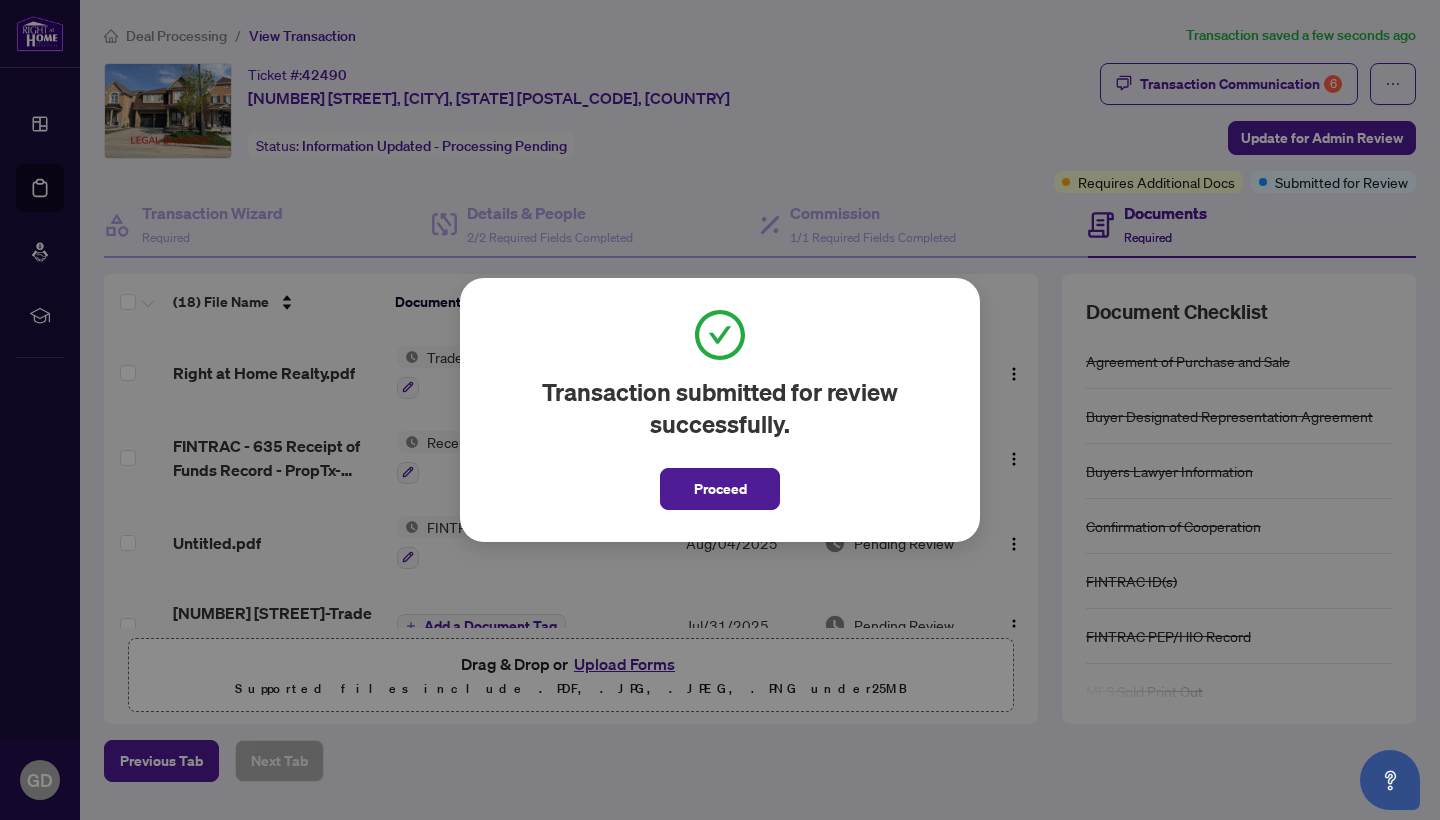 click on "Transaction submitted for review successfully. Proceed Cancel OK" at bounding box center (720, 410) 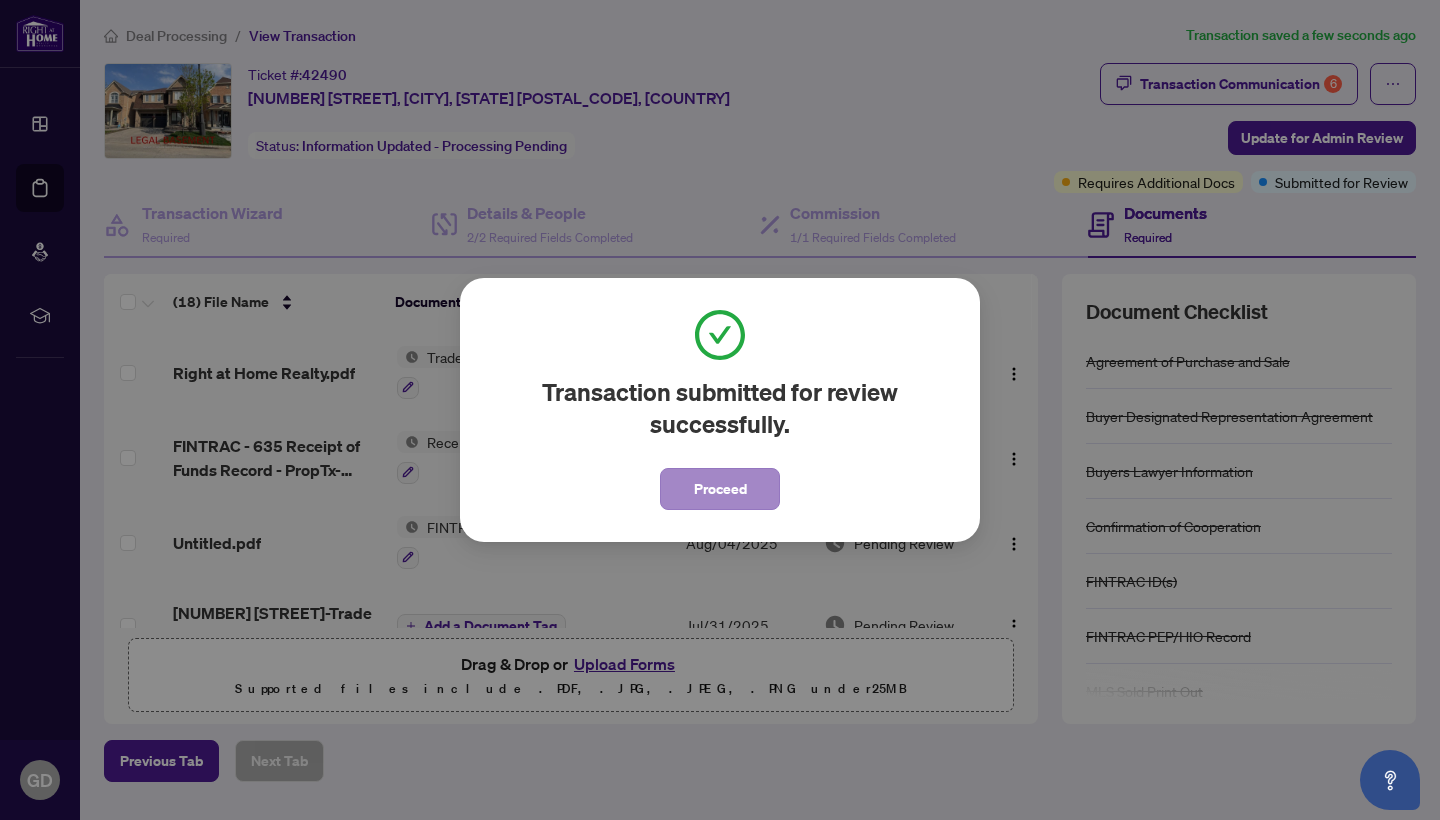 click on "Proceed" at bounding box center [720, 489] 